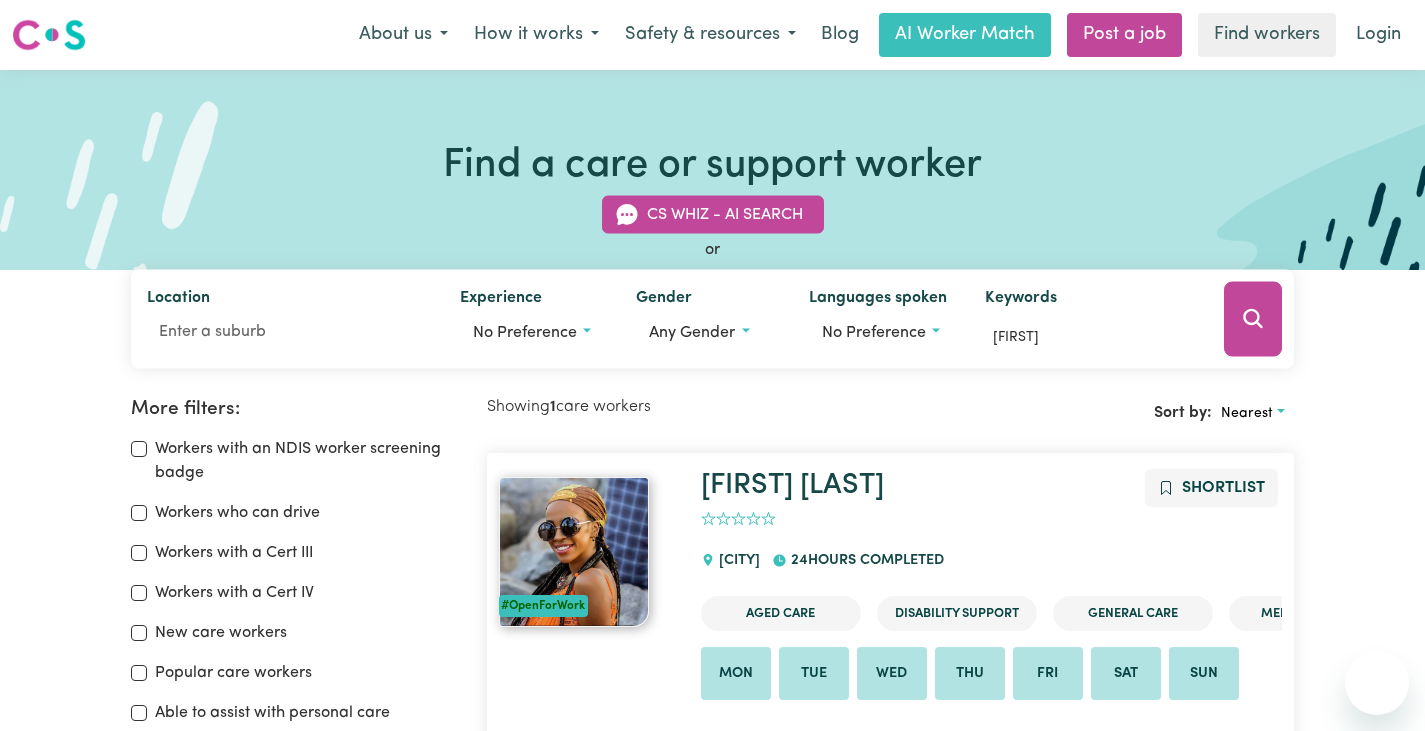 scroll, scrollTop: 278, scrollLeft: 0, axis: vertical 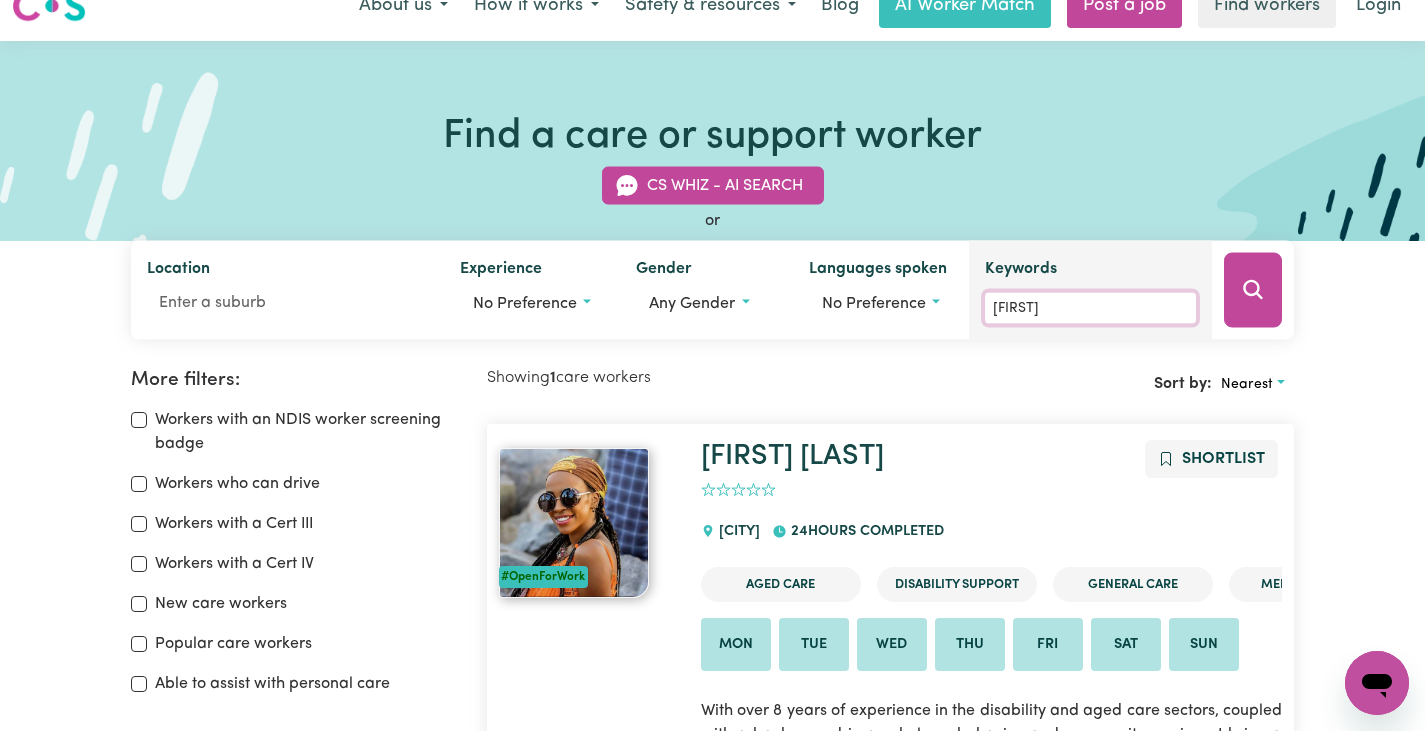 click on "Jannat" at bounding box center (1090, 308) 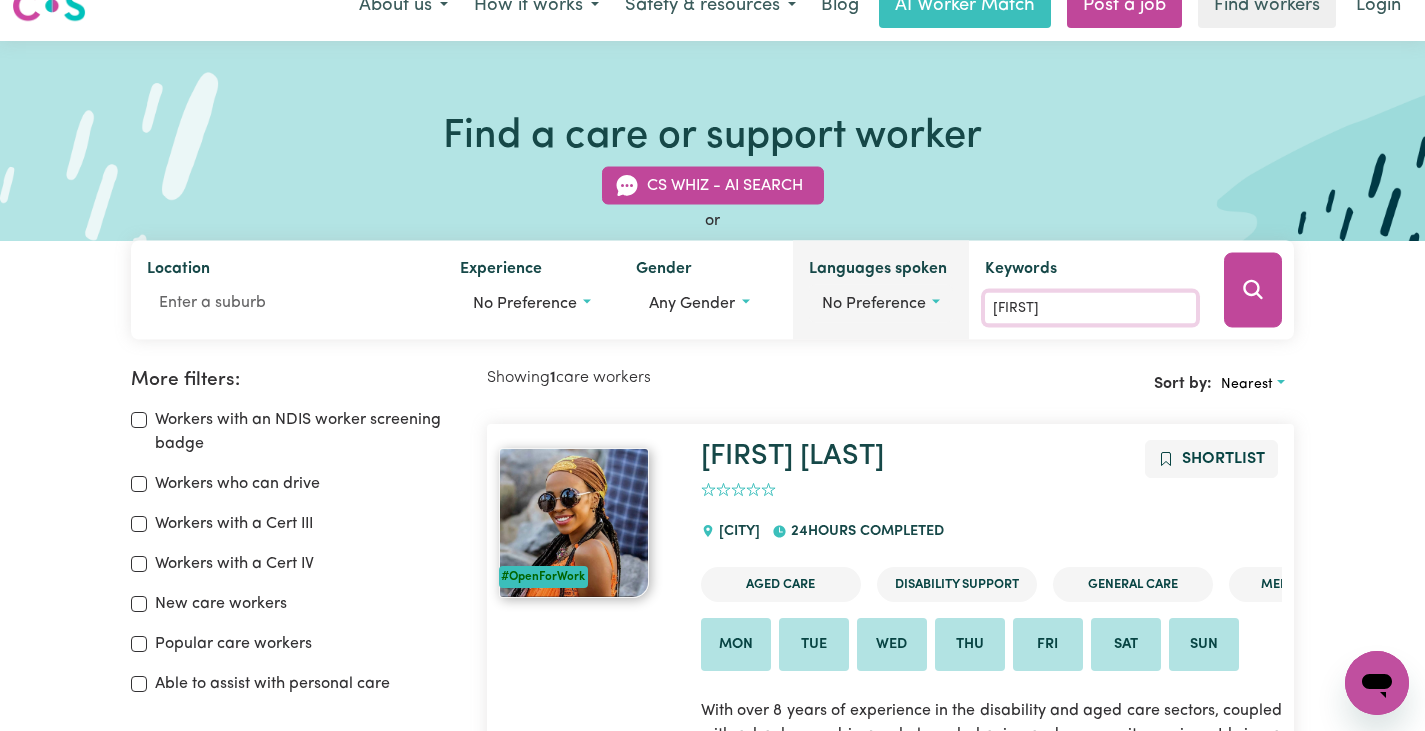 click on "Location Experience No preference Gender Any gender Languages spoken No preference Keywords Jannat" at bounding box center [713, 290] 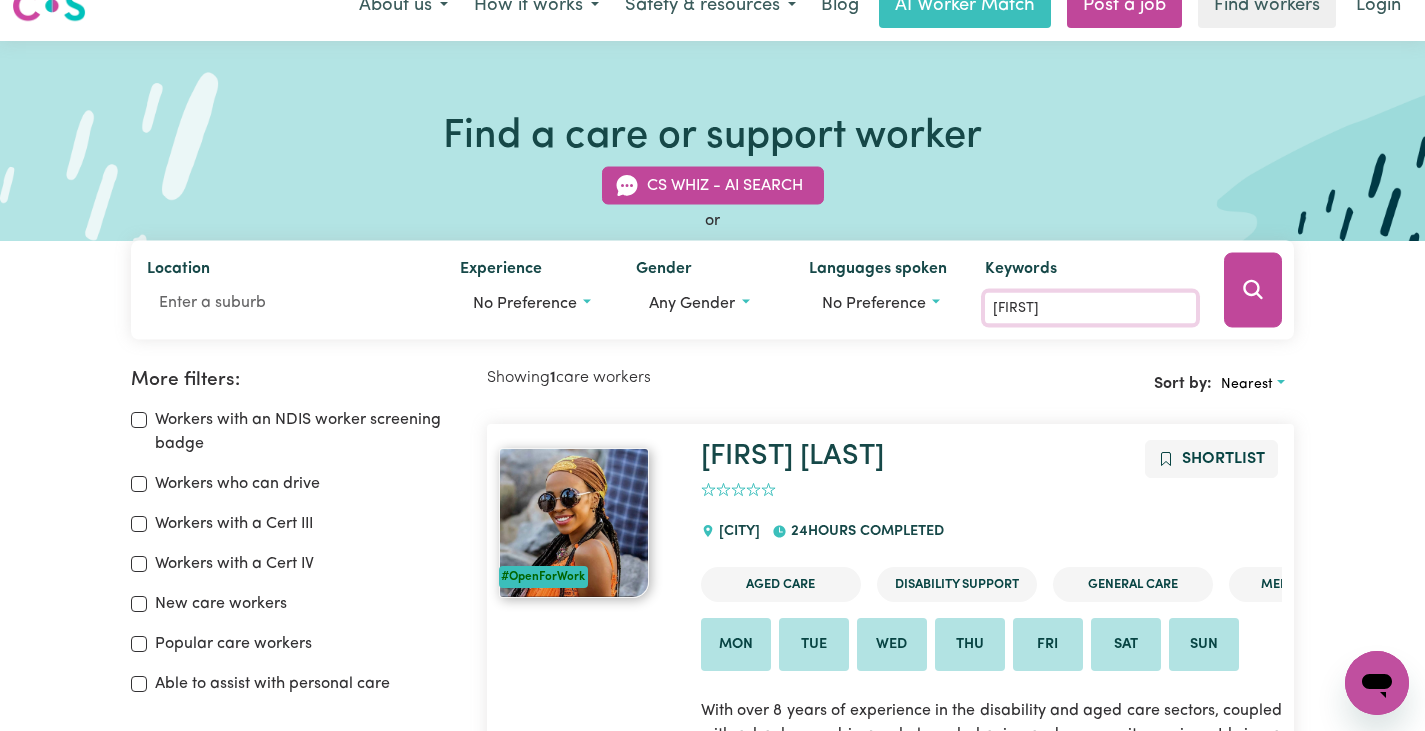 paste on "Abraham  Dhuor" 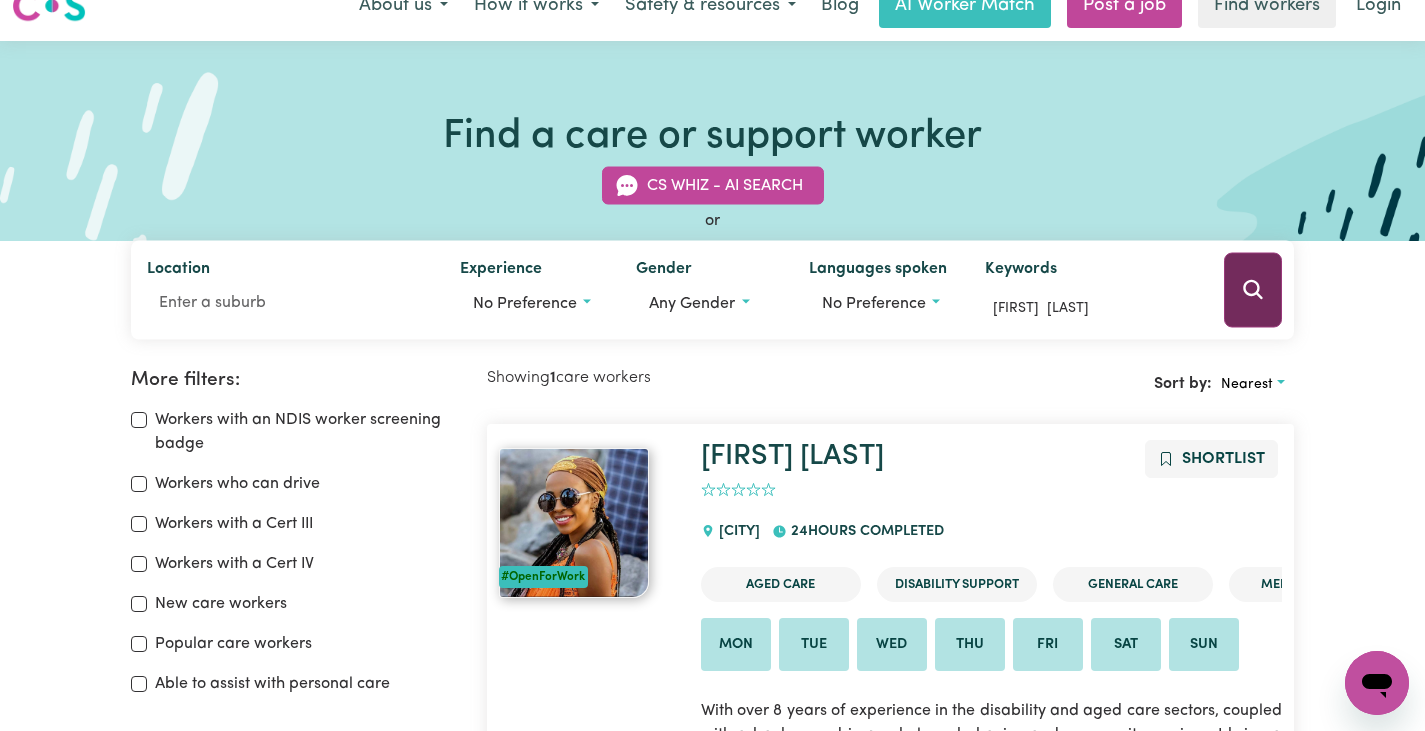 click 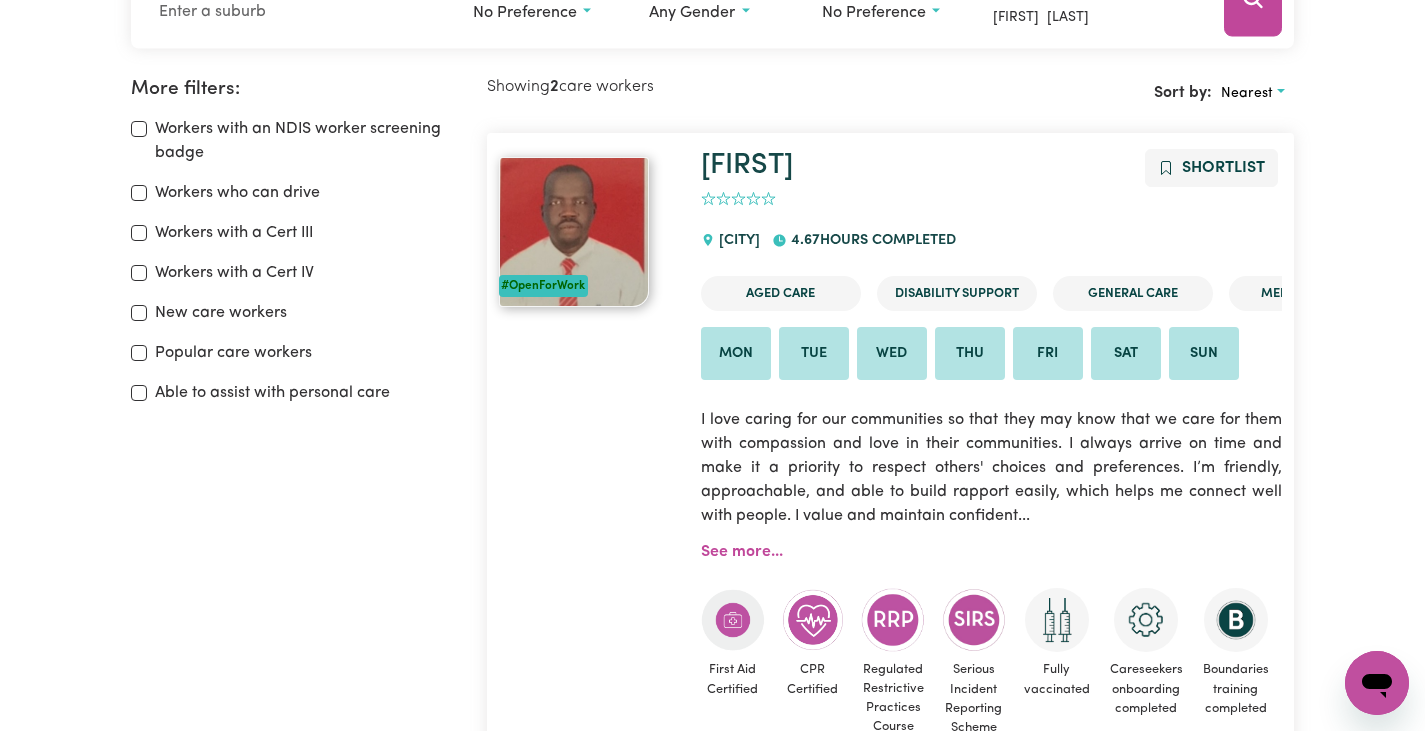 scroll, scrollTop: 334, scrollLeft: 0, axis: vertical 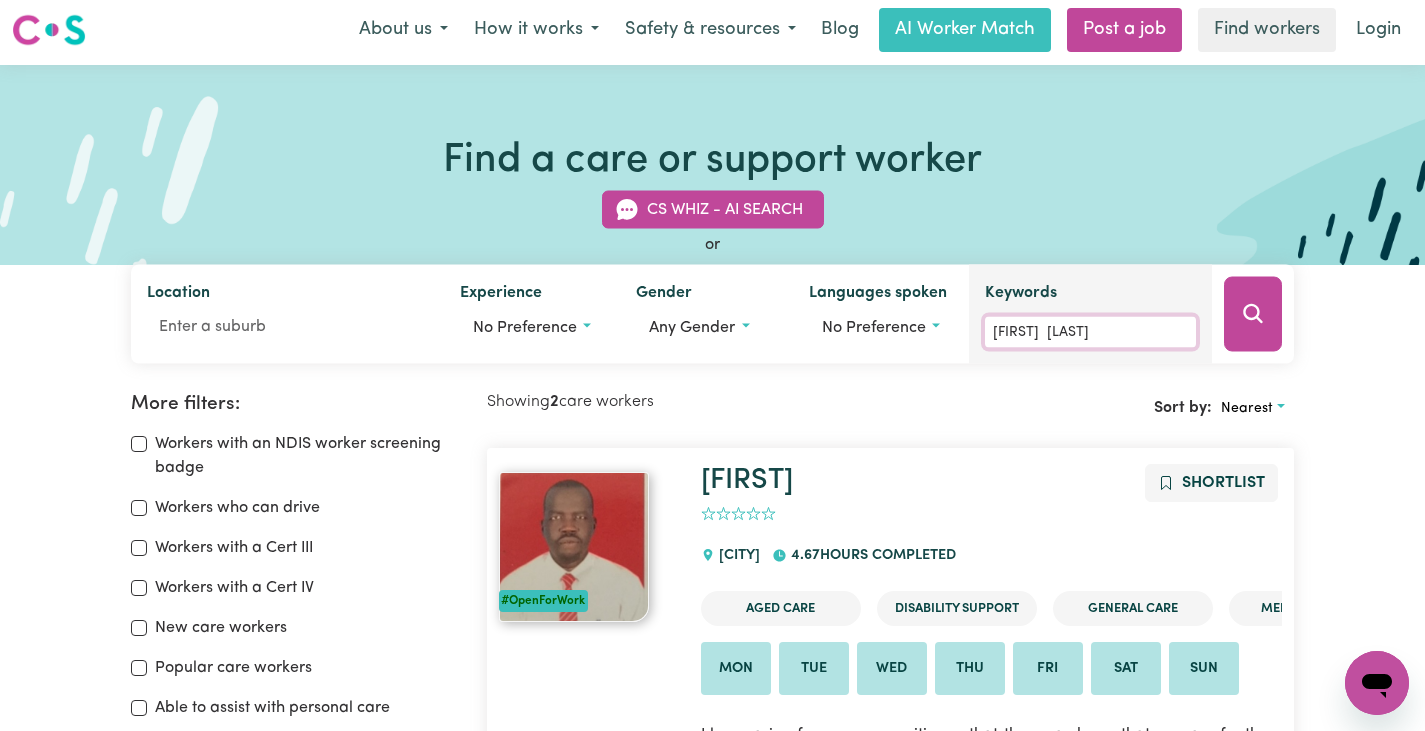 drag, startPoint x: 1018, startPoint y: 328, endPoint x: 1081, endPoint y: 321, distance: 63.387695 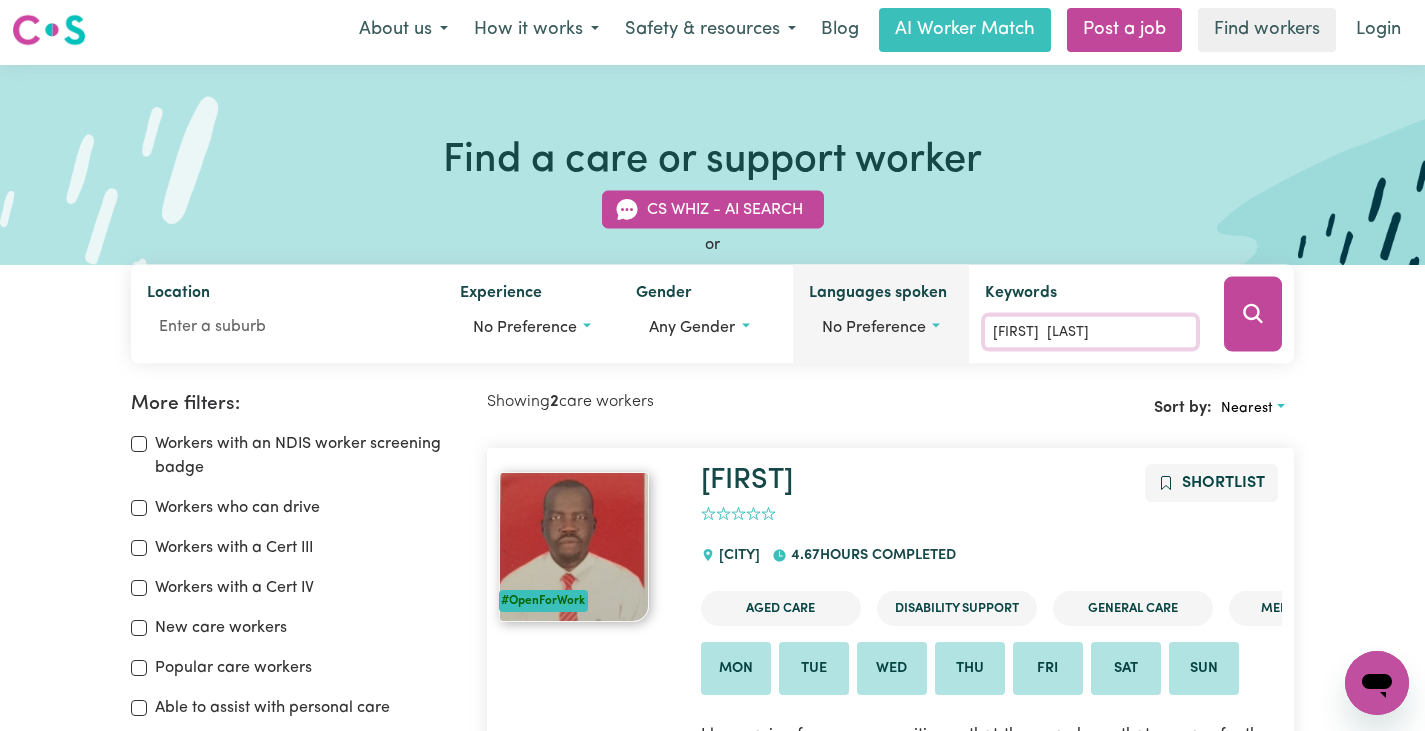 drag, startPoint x: 977, startPoint y: 332, endPoint x: 917, endPoint y: 332, distance: 60 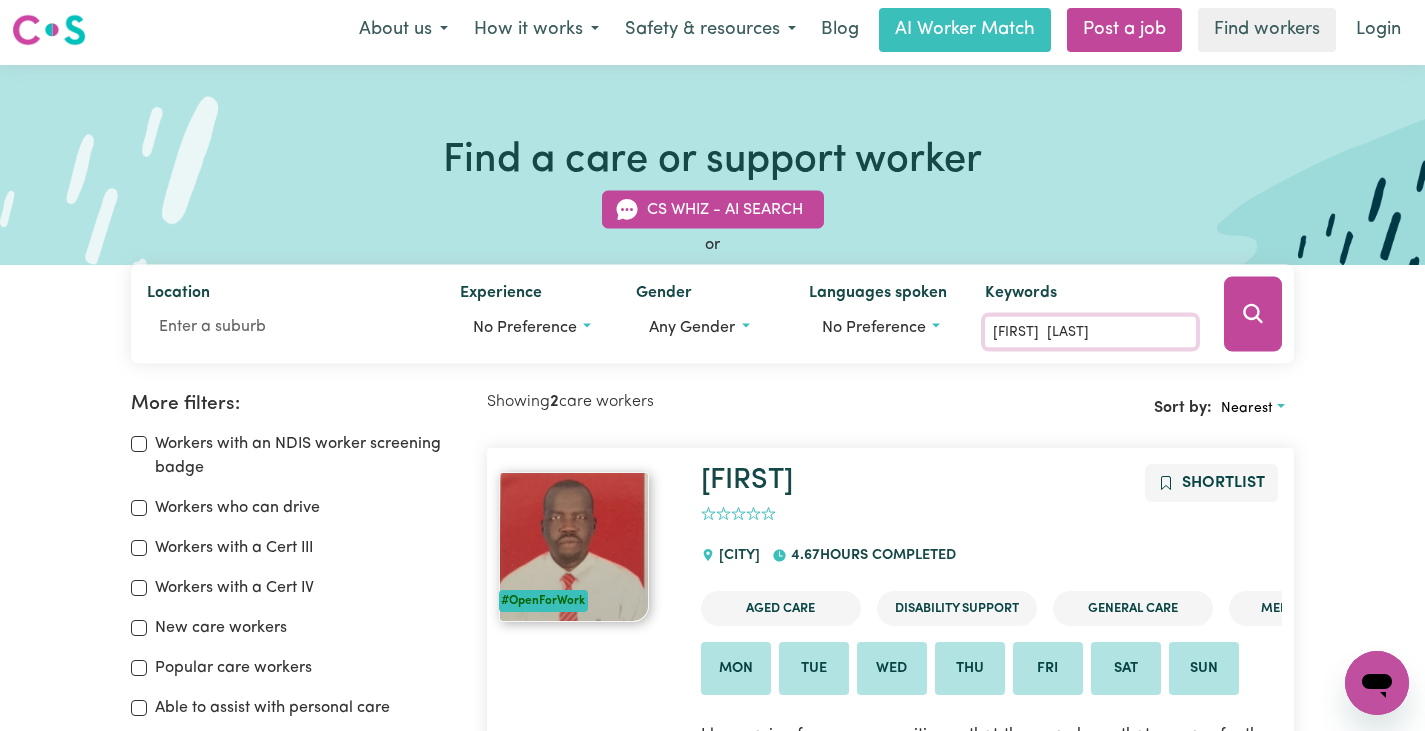 paste on "Evaristus  Okoye" 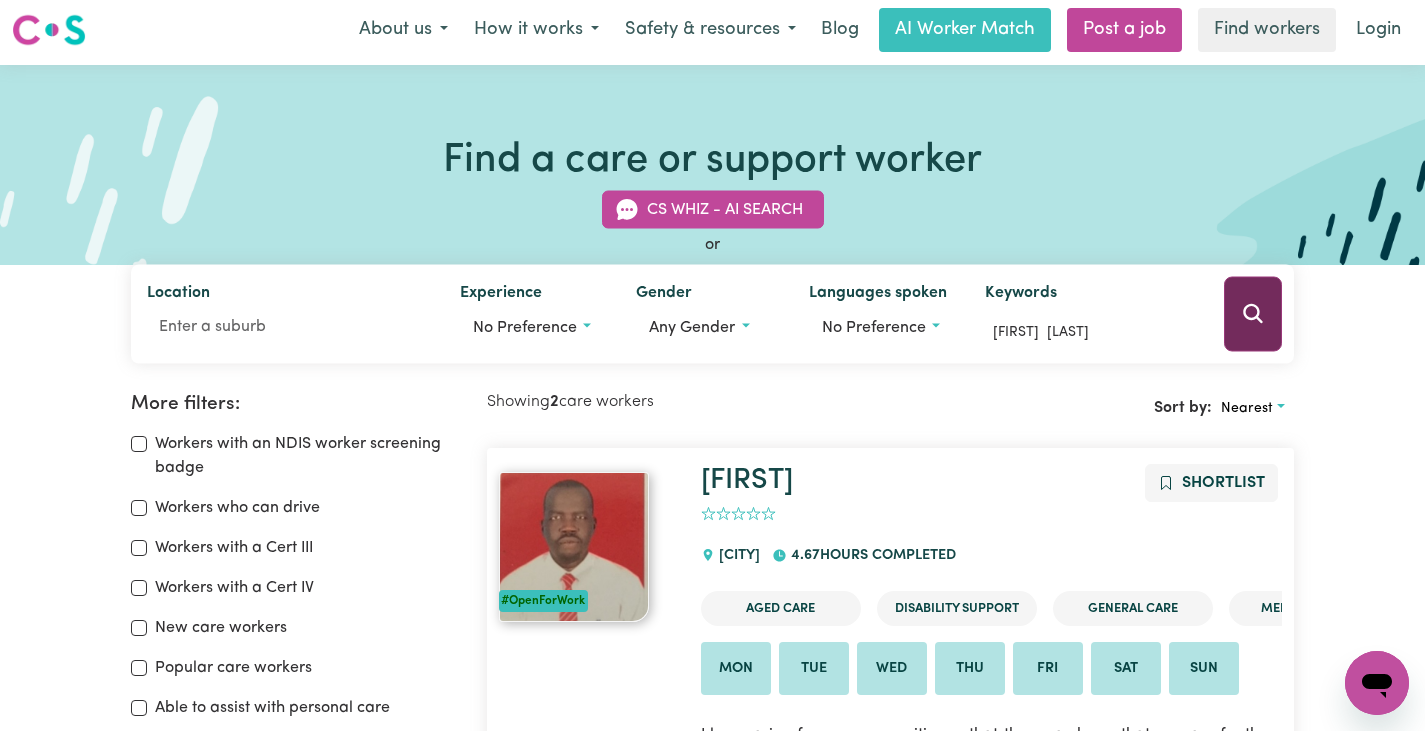 click 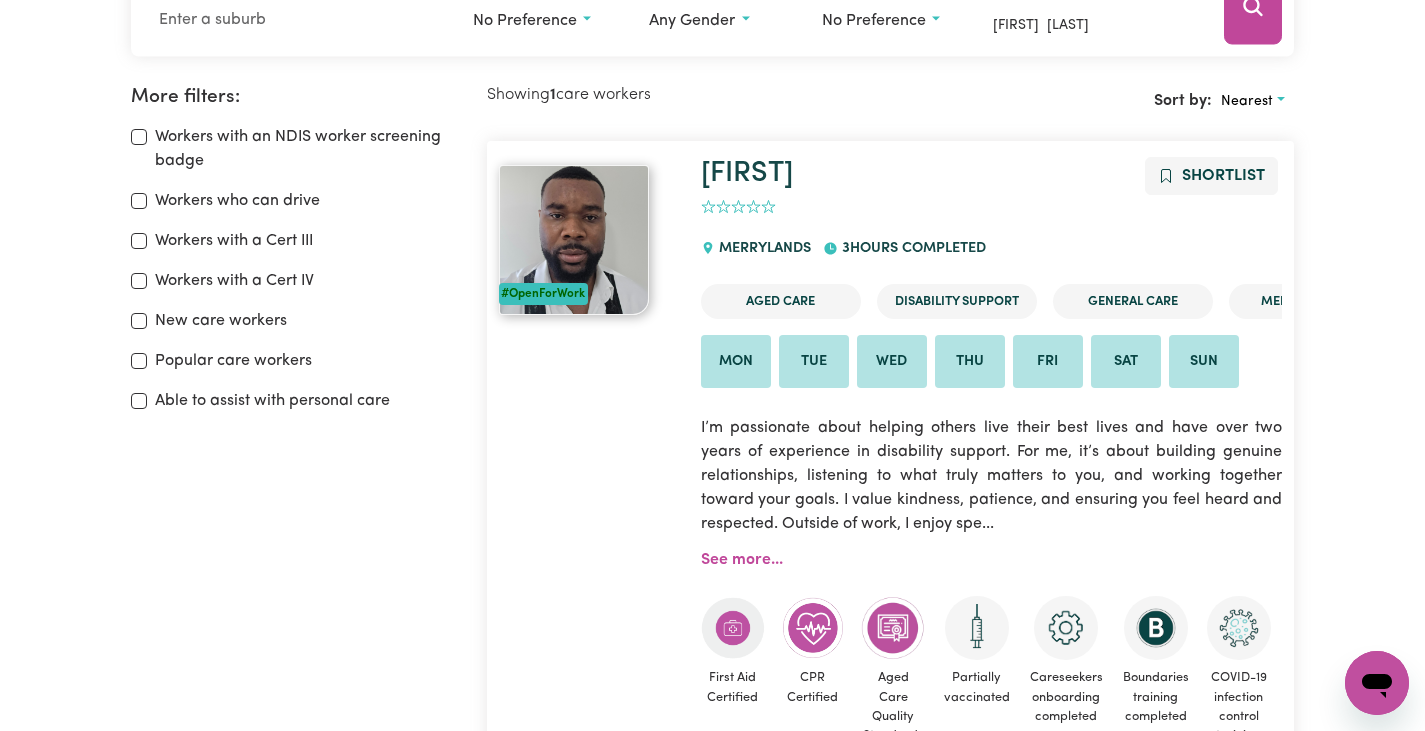 scroll, scrollTop: 334, scrollLeft: 0, axis: vertical 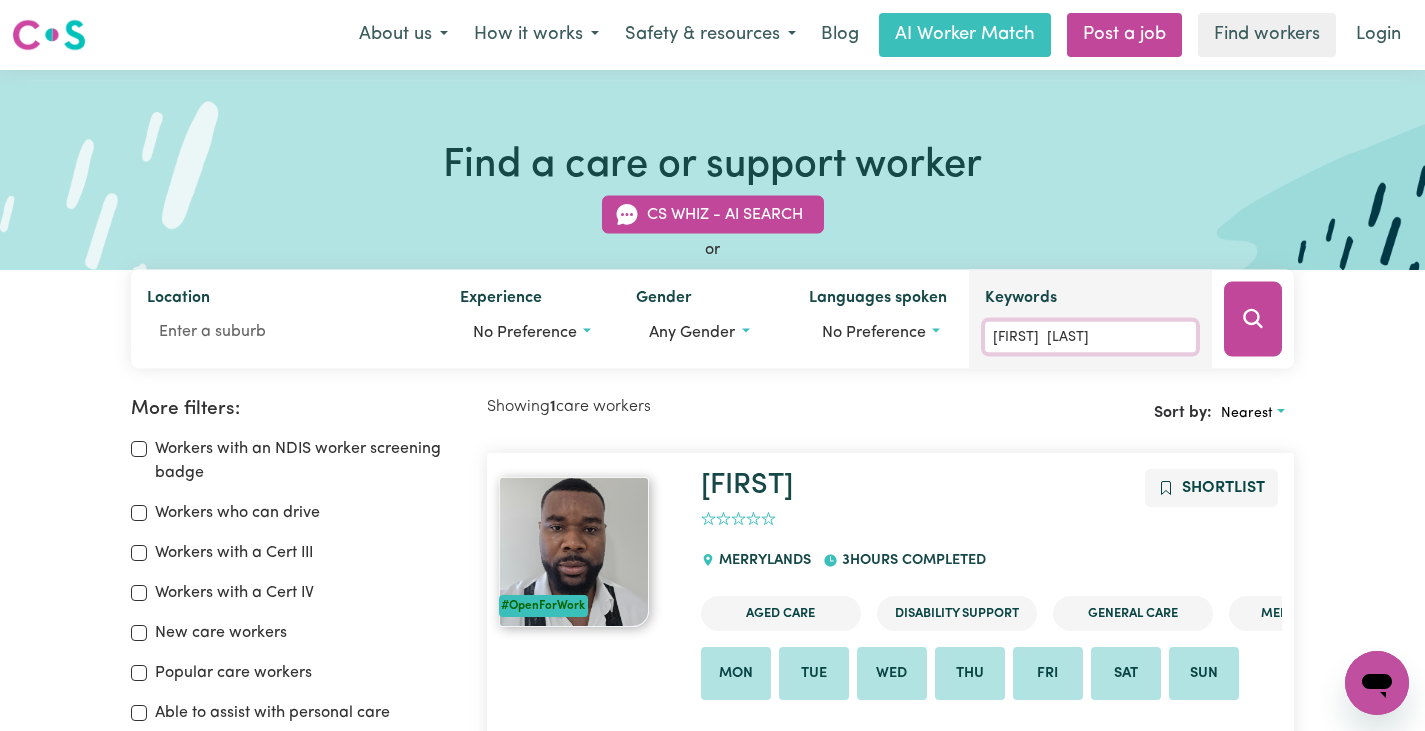 click on "Evaristus  Okoye" at bounding box center [1090, 337] 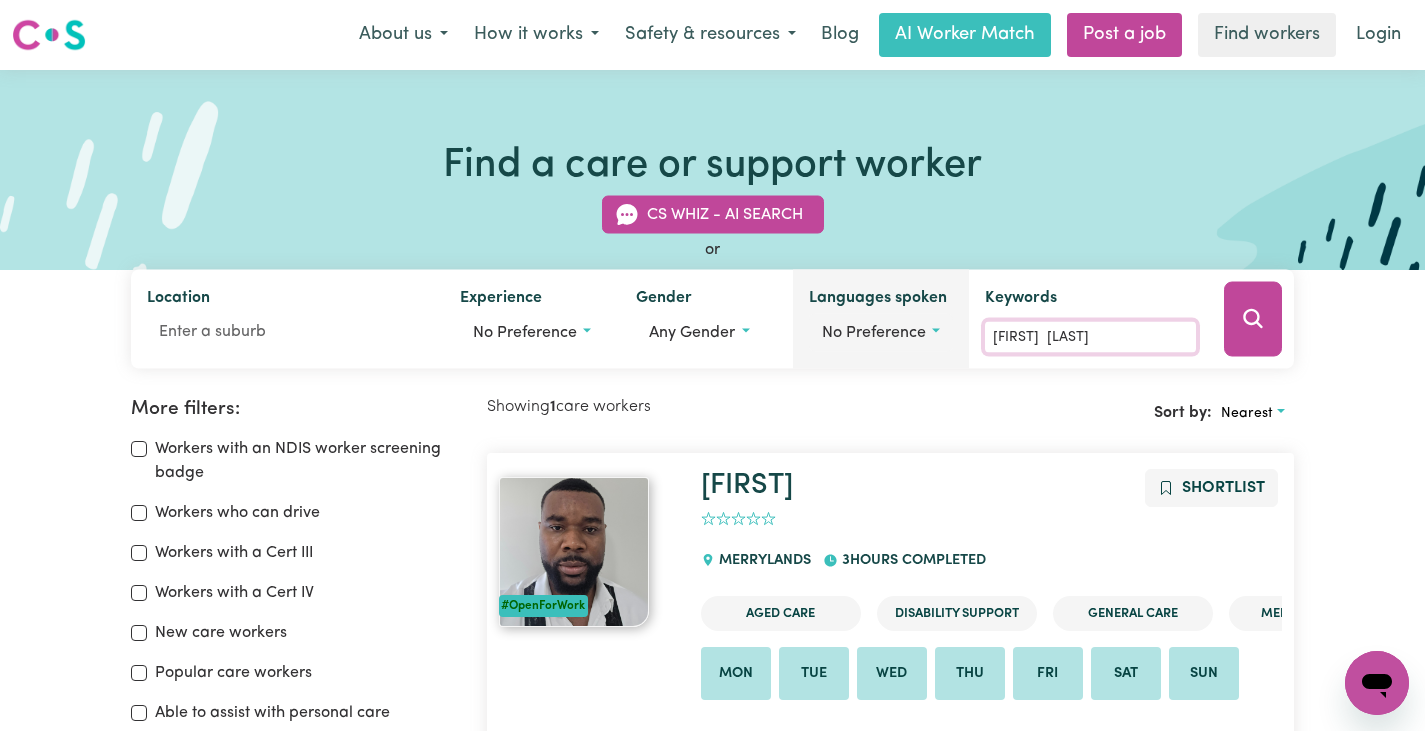 drag, startPoint x: 1109, startPoint y: 338, endPoint x: 931, endPoint y: 333, distance: 178.0702 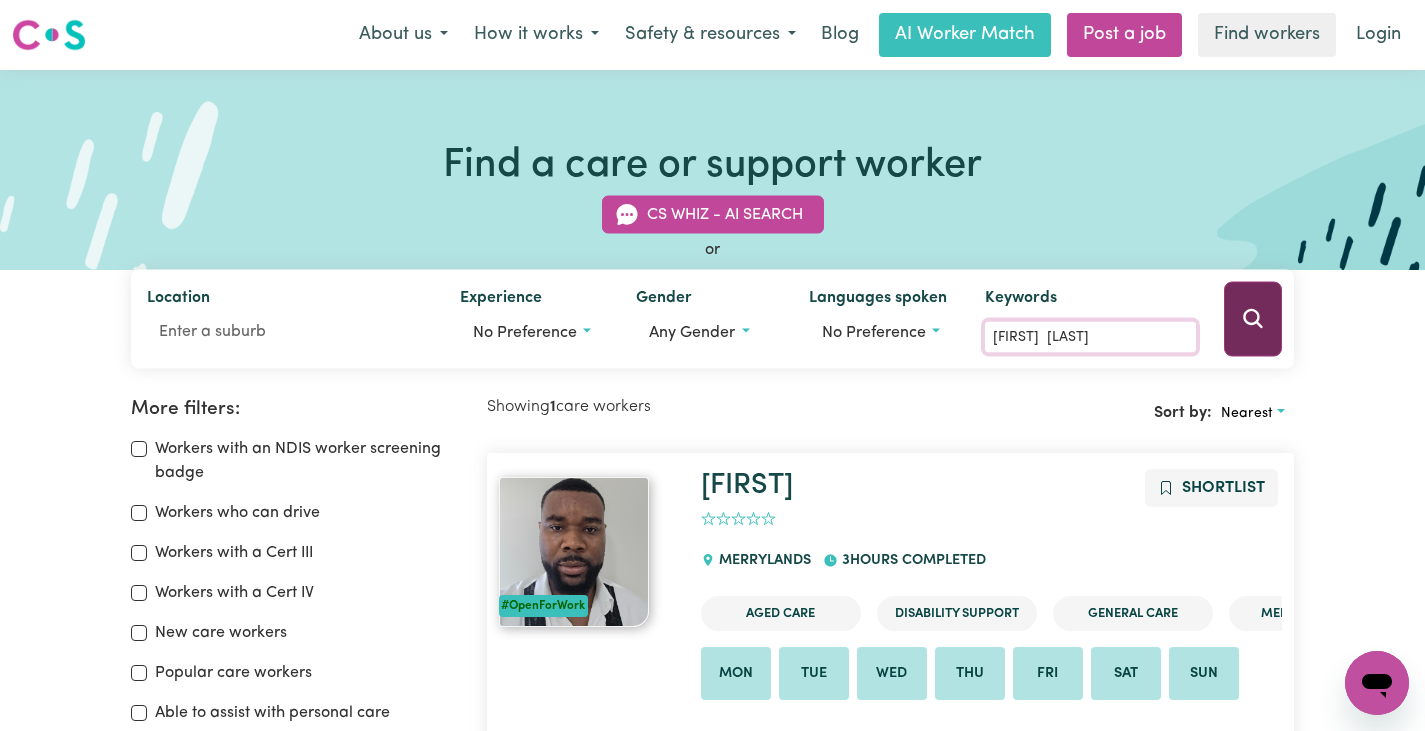 paste on "Cherie Roberts" 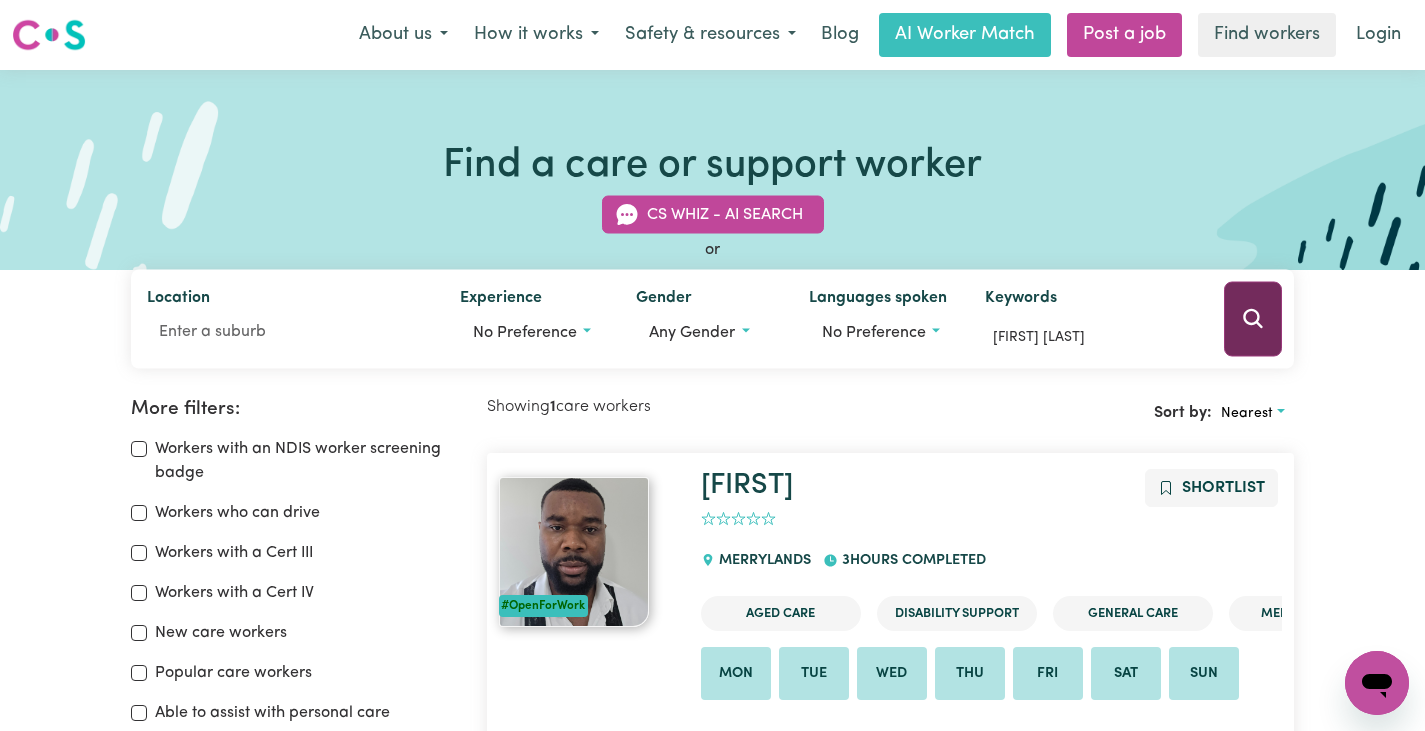 click 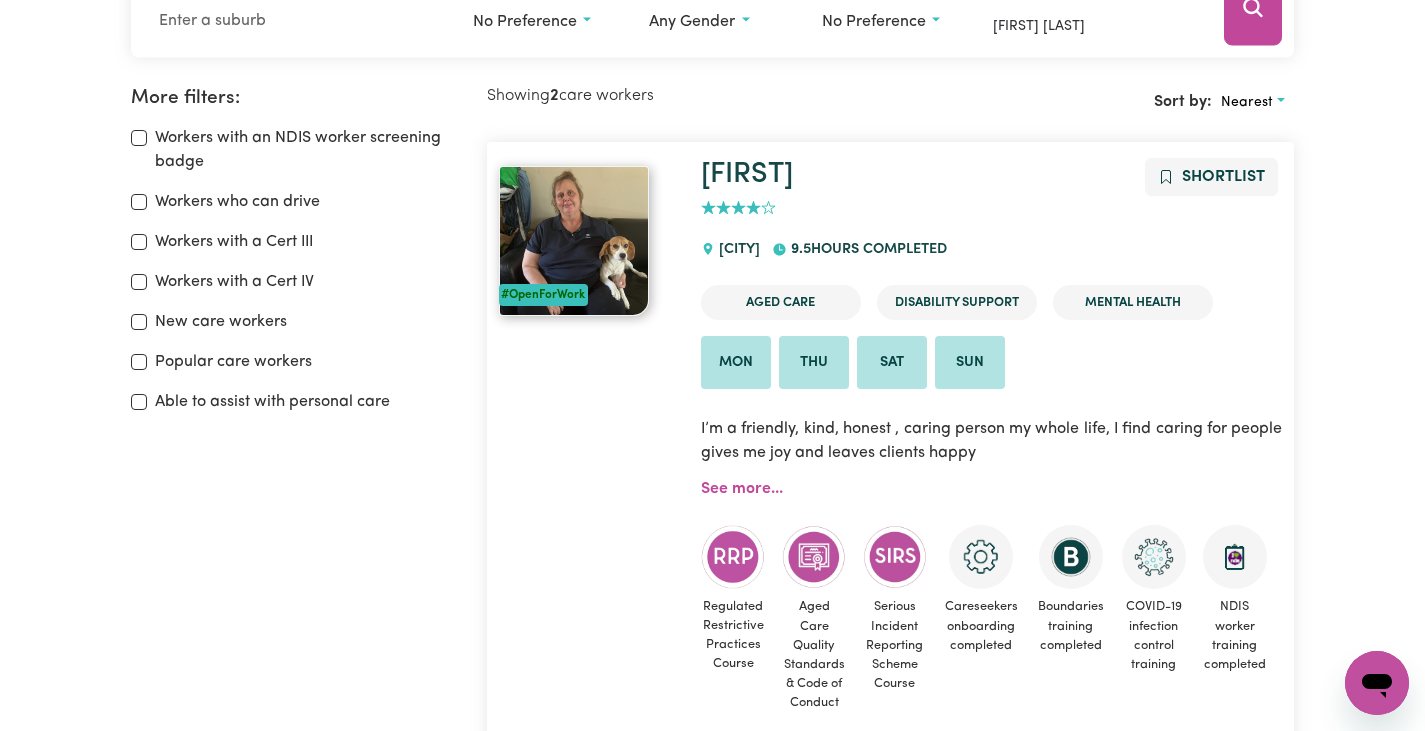 scroll, scrollTop: 334, scrollLeft: 0, axis: vertical 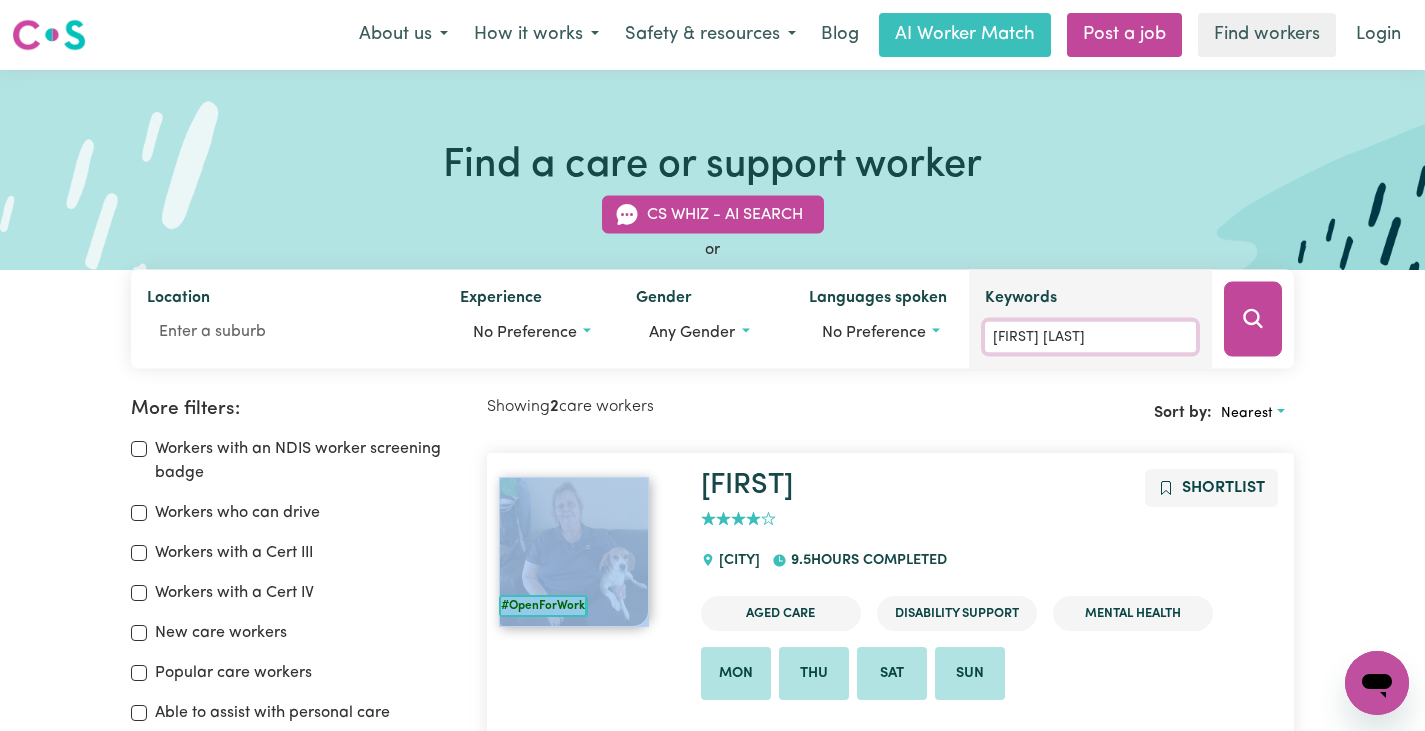 click on "Cherie Roberts" at bounding box center [1090, 337] 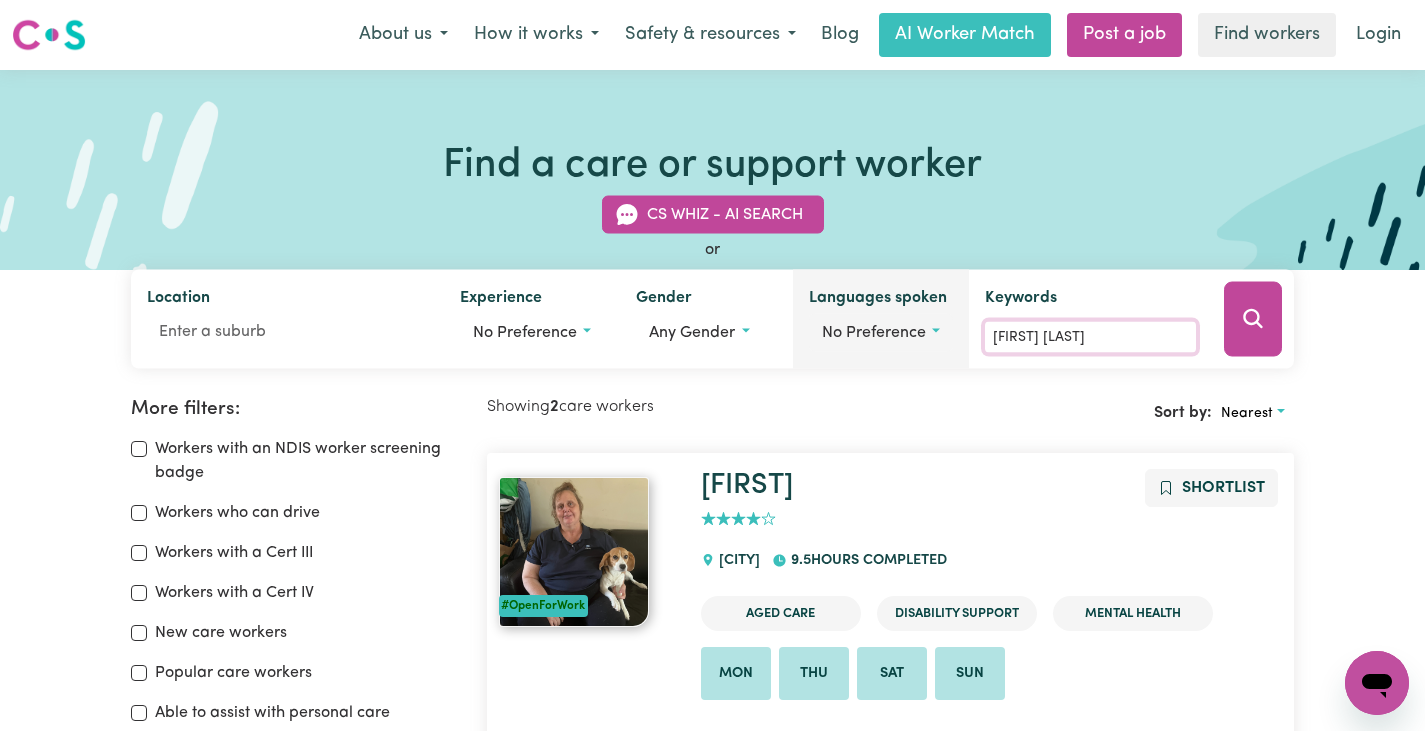 drag, startPoint x: 1085, startPoint y: 334, endPoint x: 944, endPoint y: 342, distance: 141.22676 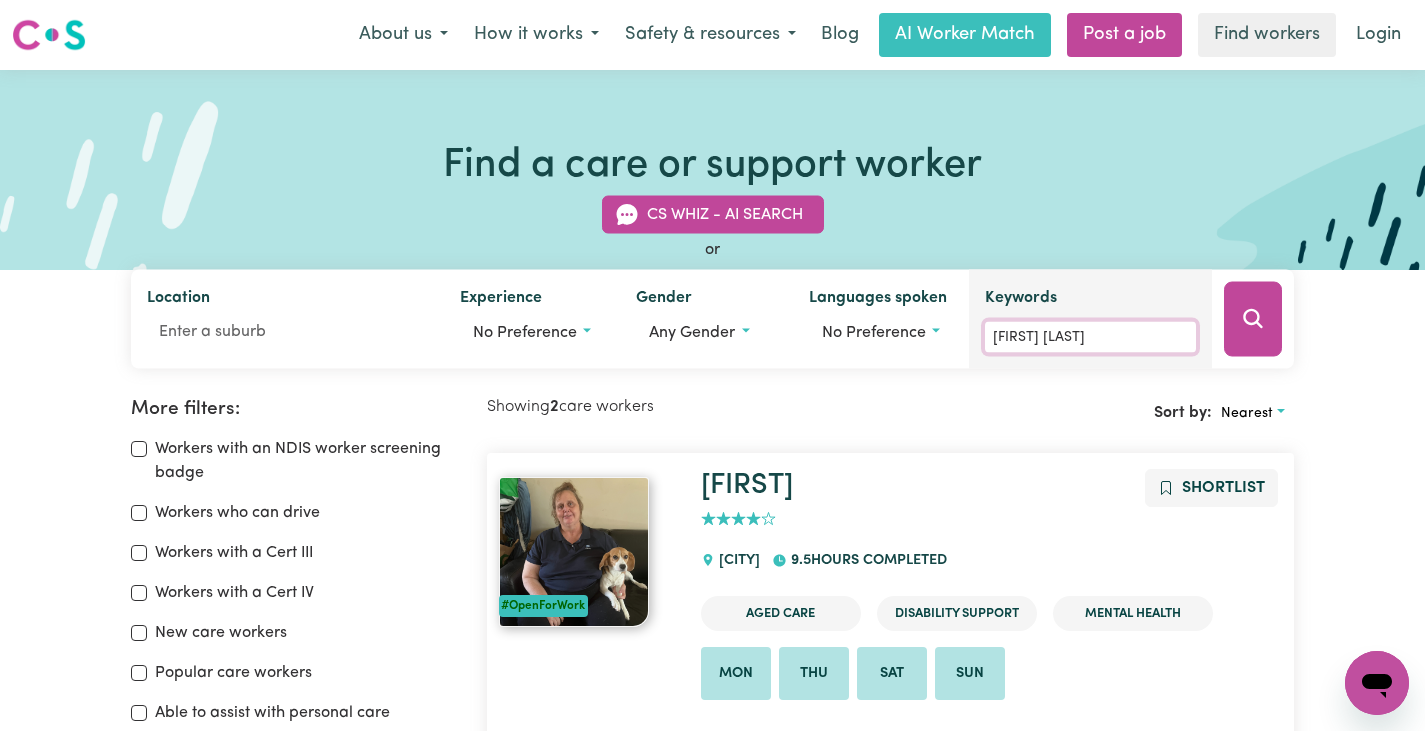 paste on "Mahima Soni" 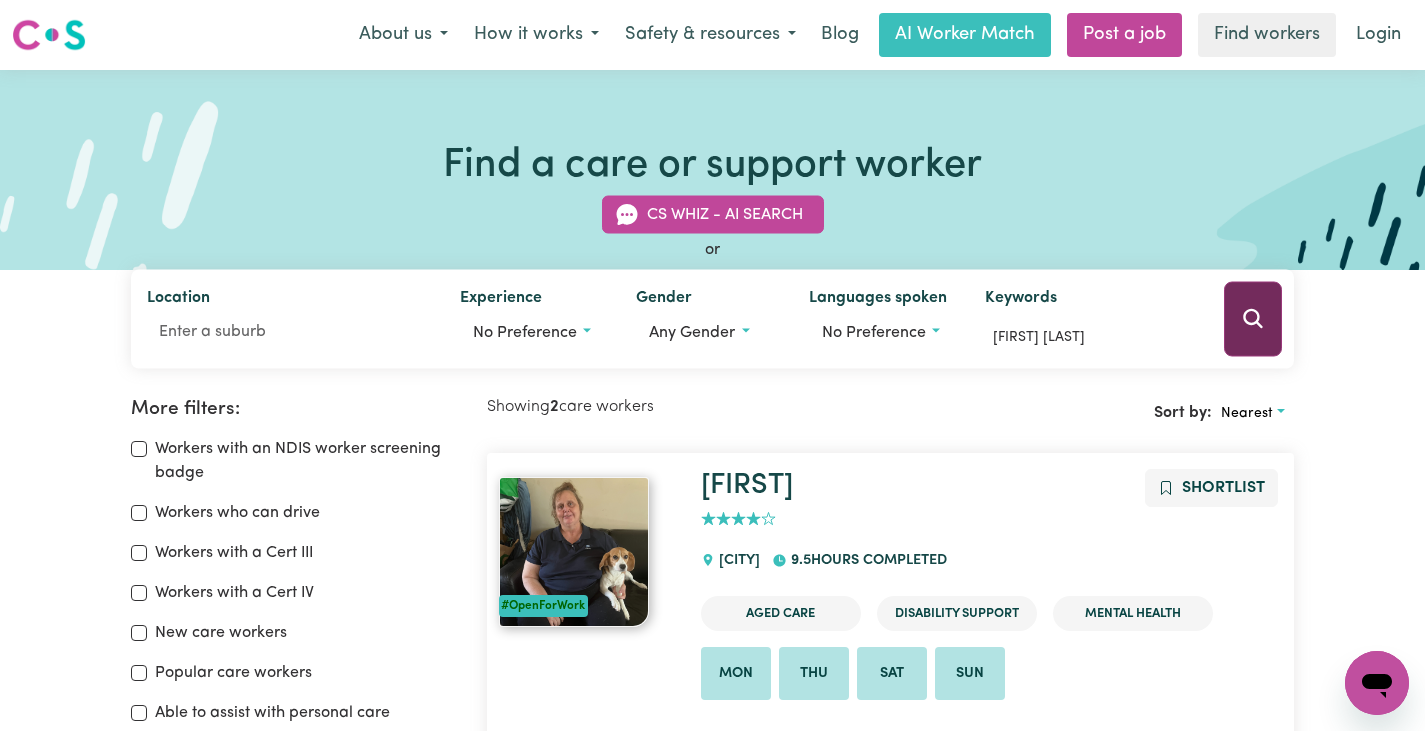 click at bounding box center (1253, 319) 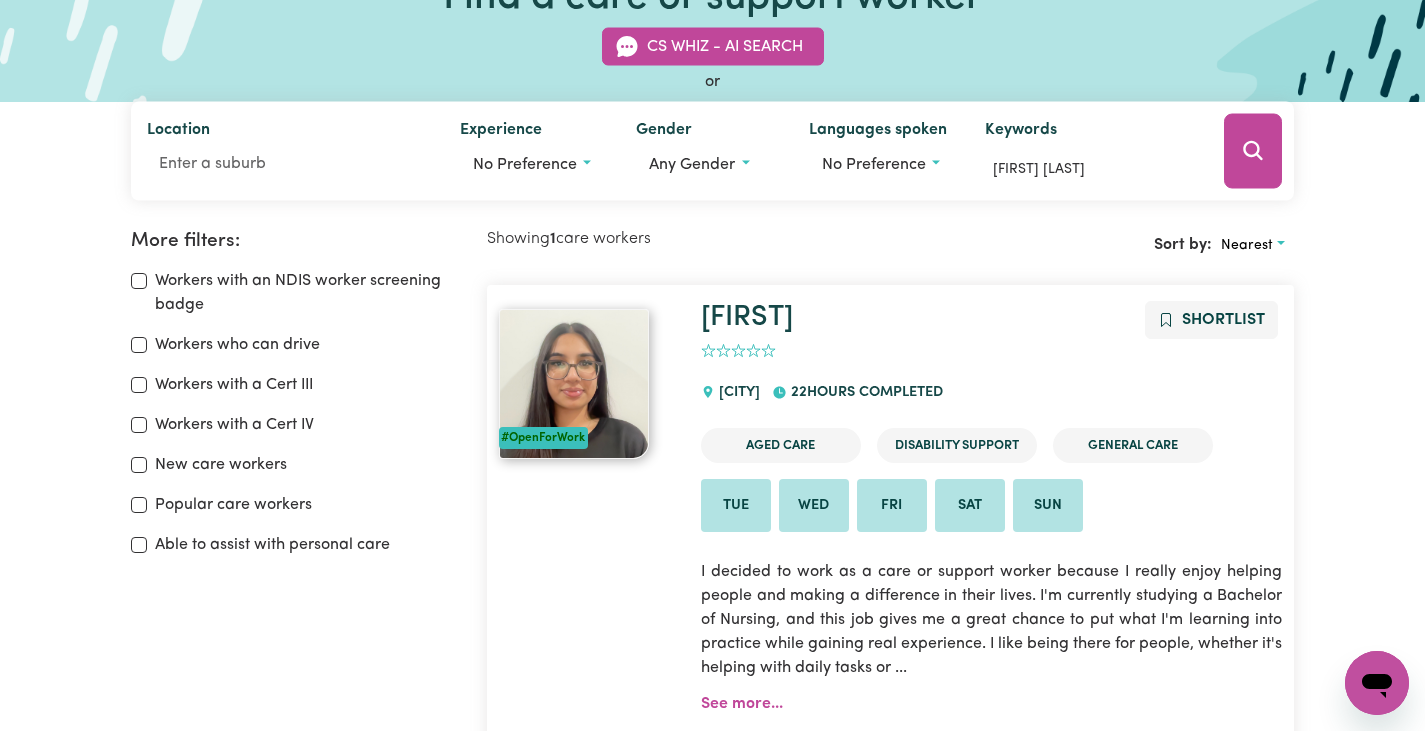 scroll, scrollTop: 334, scrollLeft: 0, axis: vertical 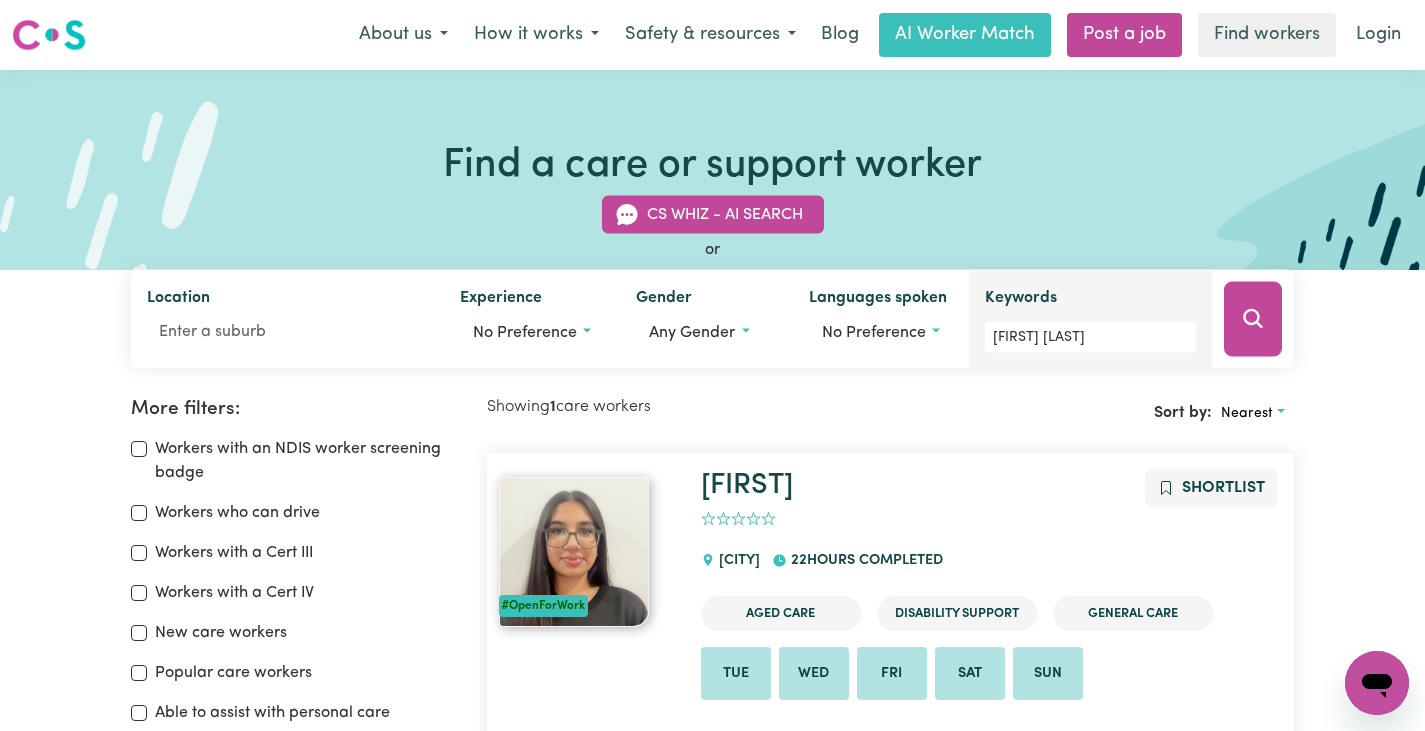 click on "Keywords Mahima Soni" at bounding box center [1090, 319] 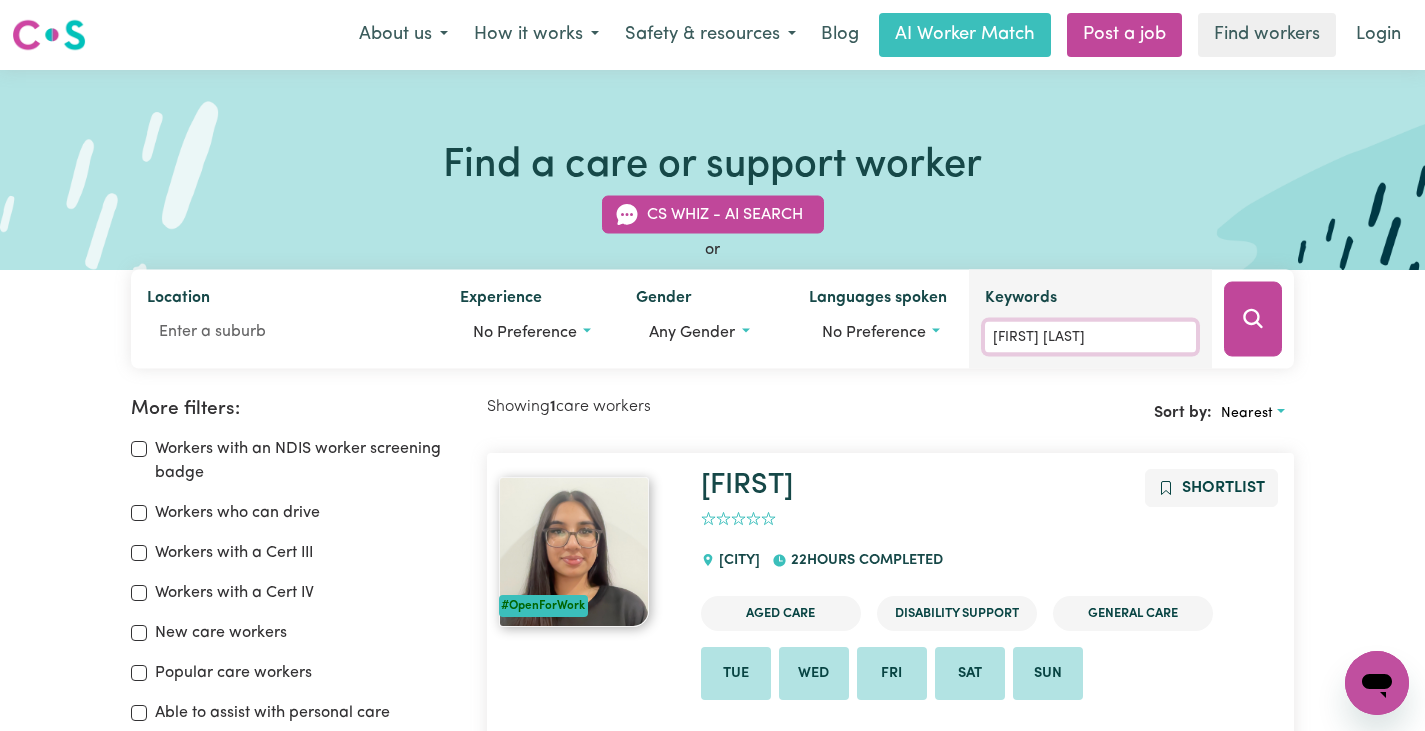 drag, startPoint x: 1111, startPoint y: 339, endPoint x: 979, endPoint y: 341, distance: 132.01515 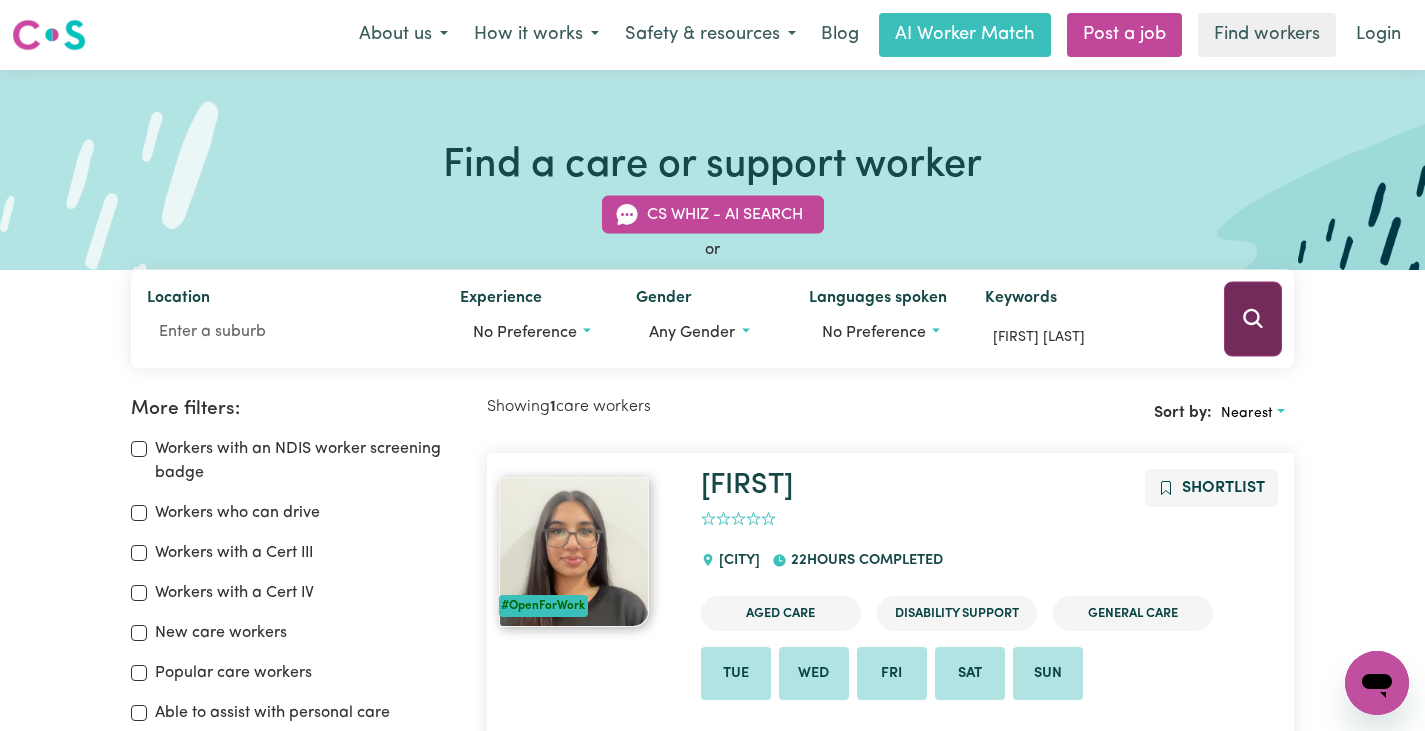 click 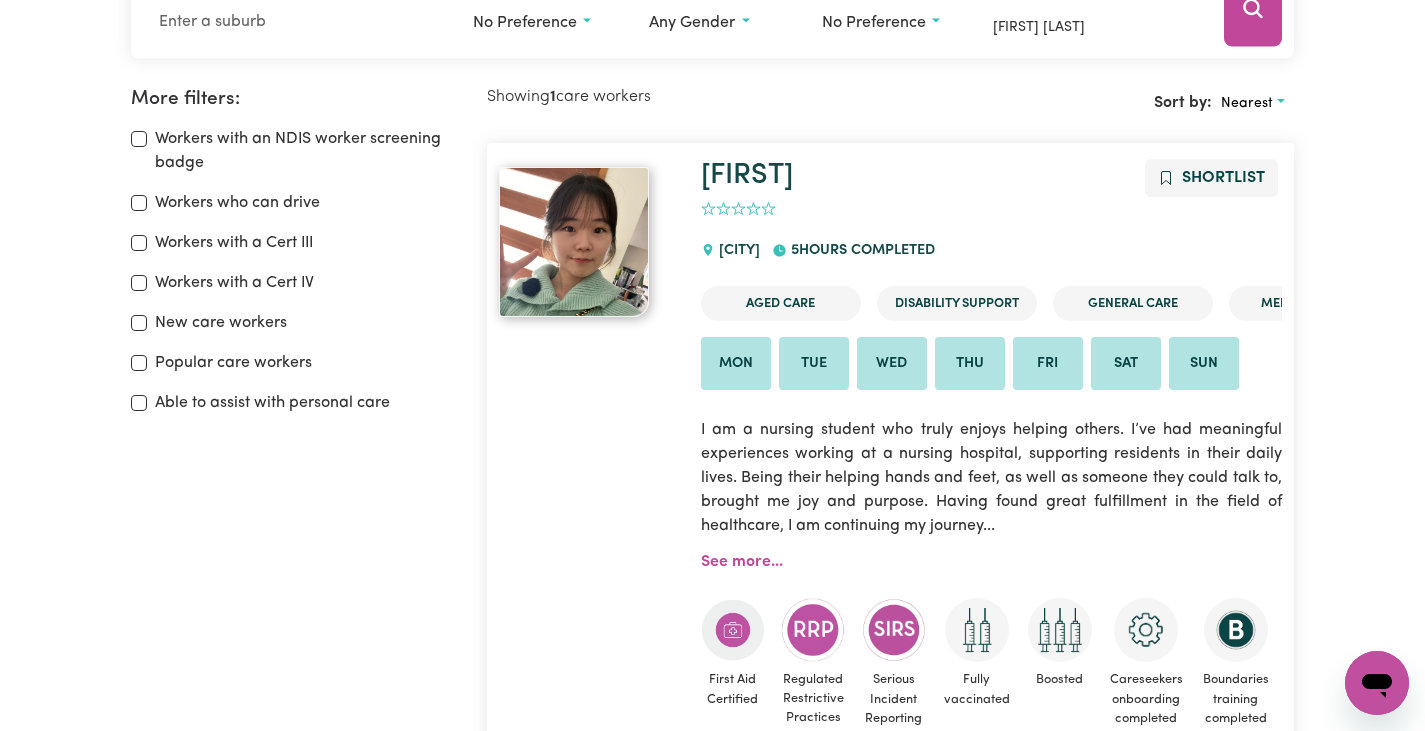 scroll, scrollTop: 334, scrollLeft: 0, axis: vertical 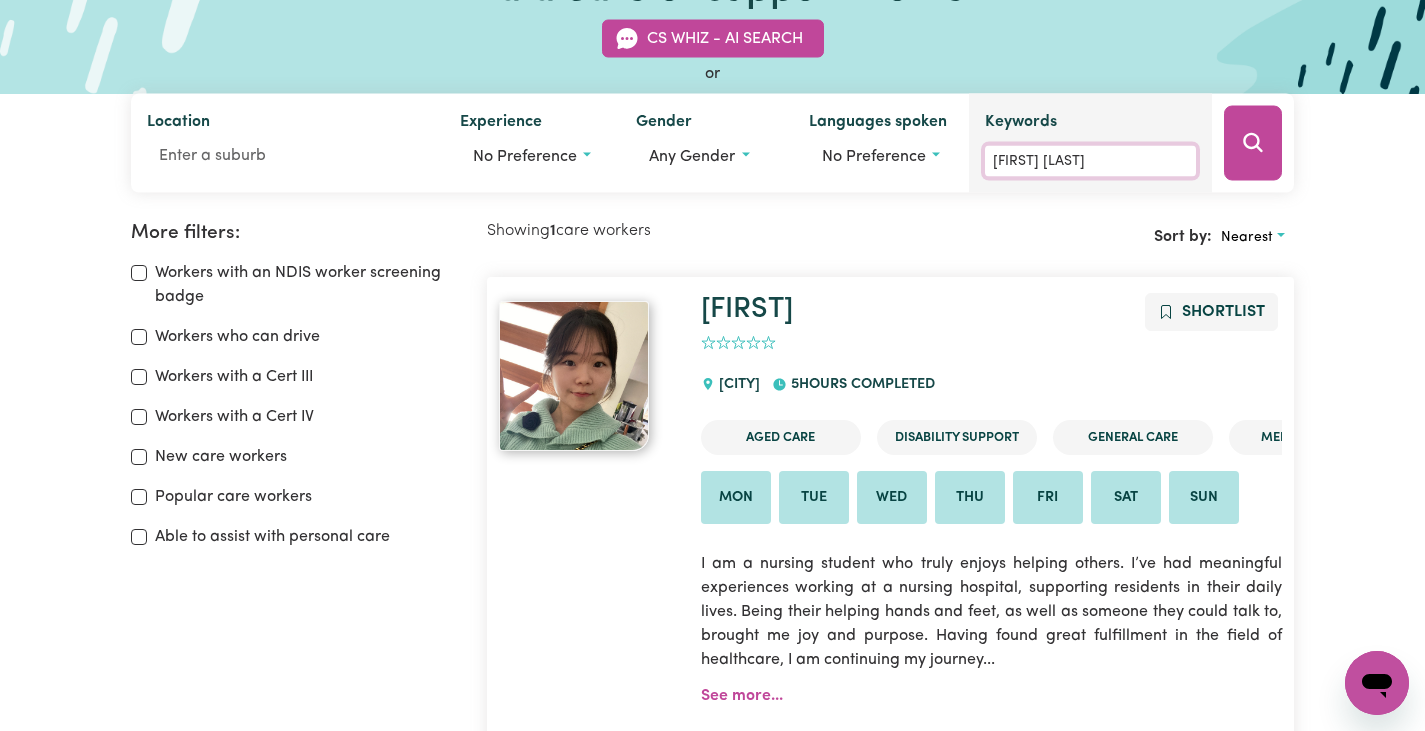 click on "Eunseo Cho" at bounding box center [1090, 161] 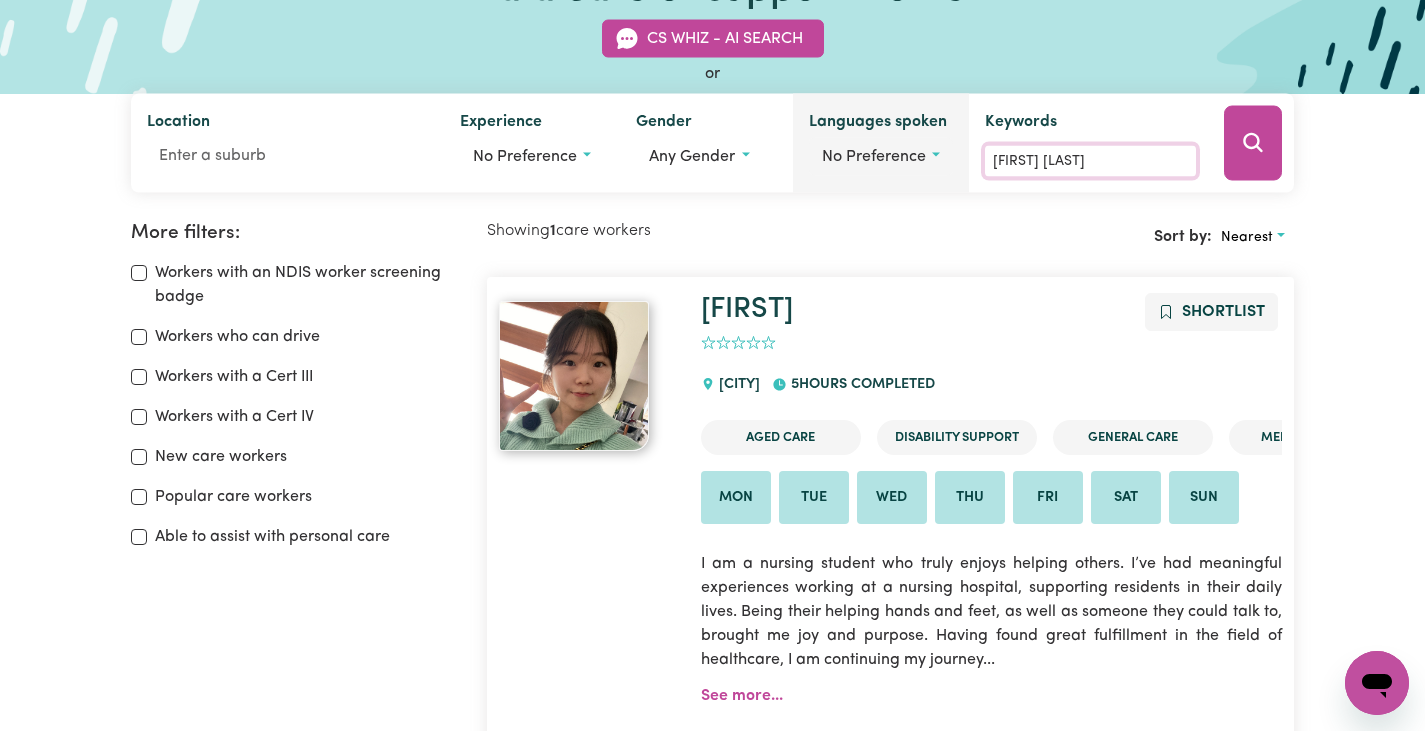 drag, startPoint x: 1089, startPoint y: 159, endPoint x: 942, endPoint y: 156, distance: 147.03061 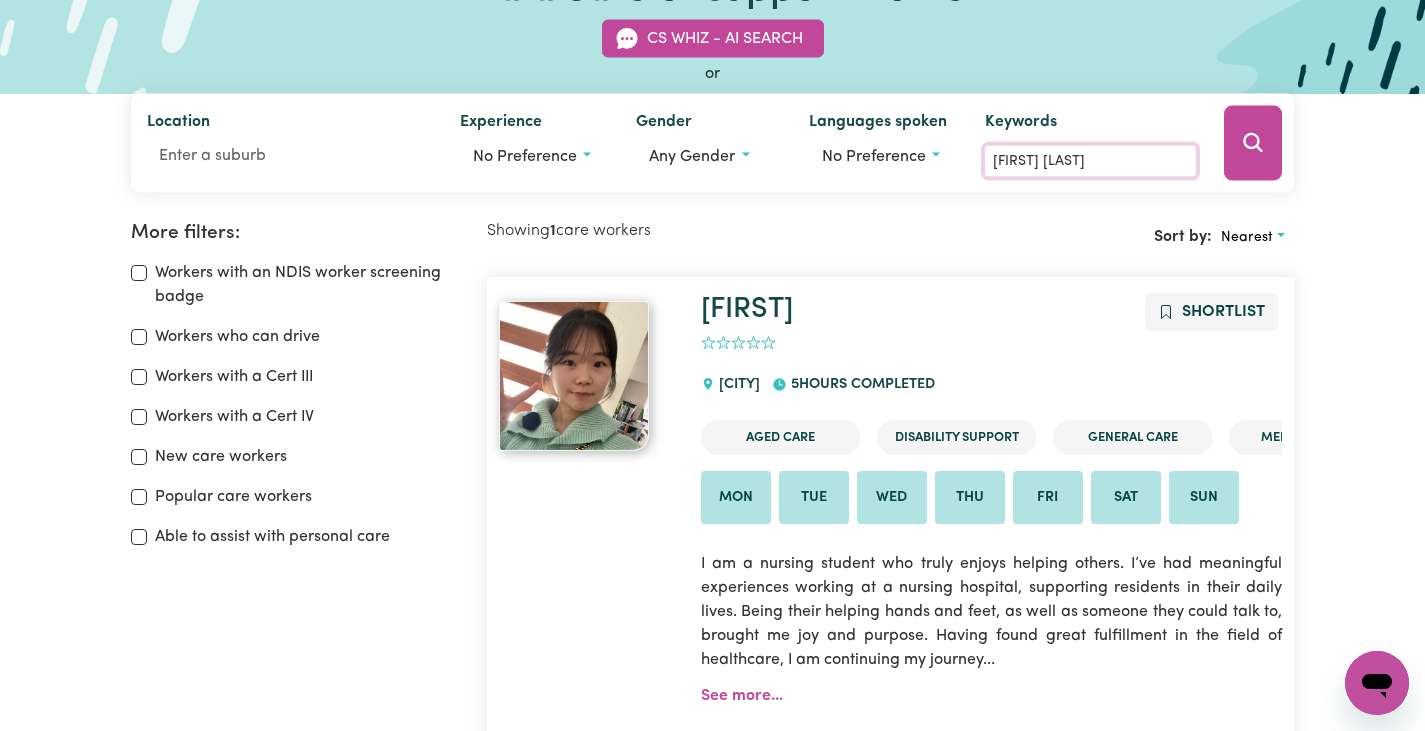 paste on "CHIUDO  OPARA" 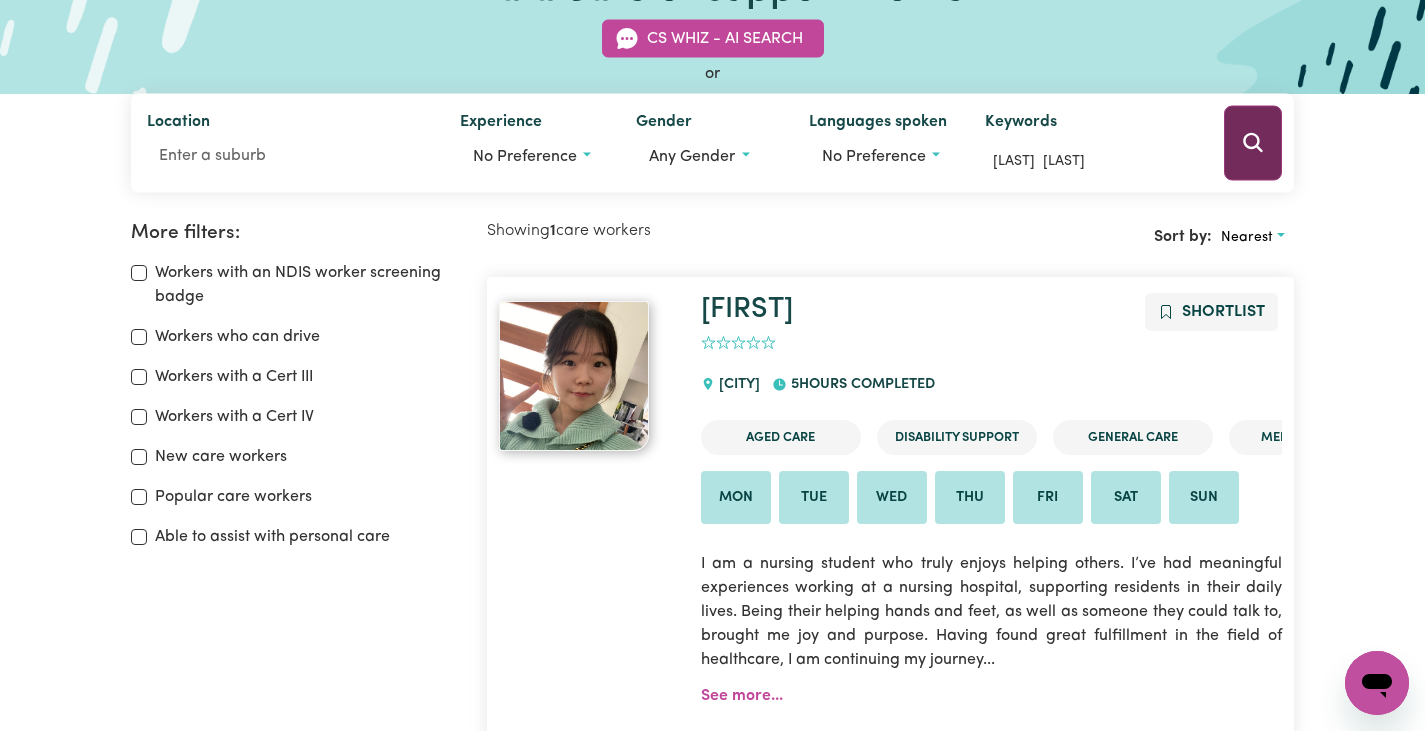 click at bounding box center [1253, 143] 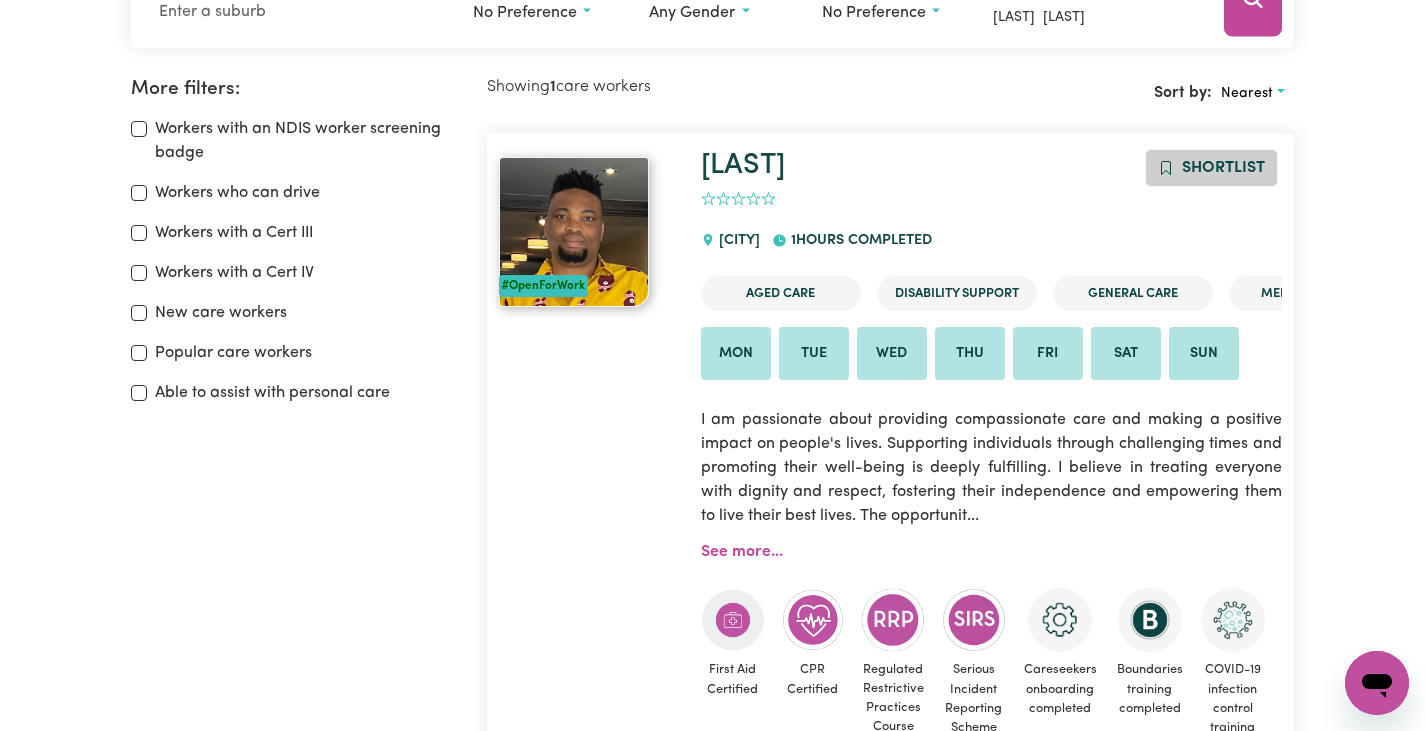 scroll, scrollTop: 334, scrollLeft: 0, axis: vertical 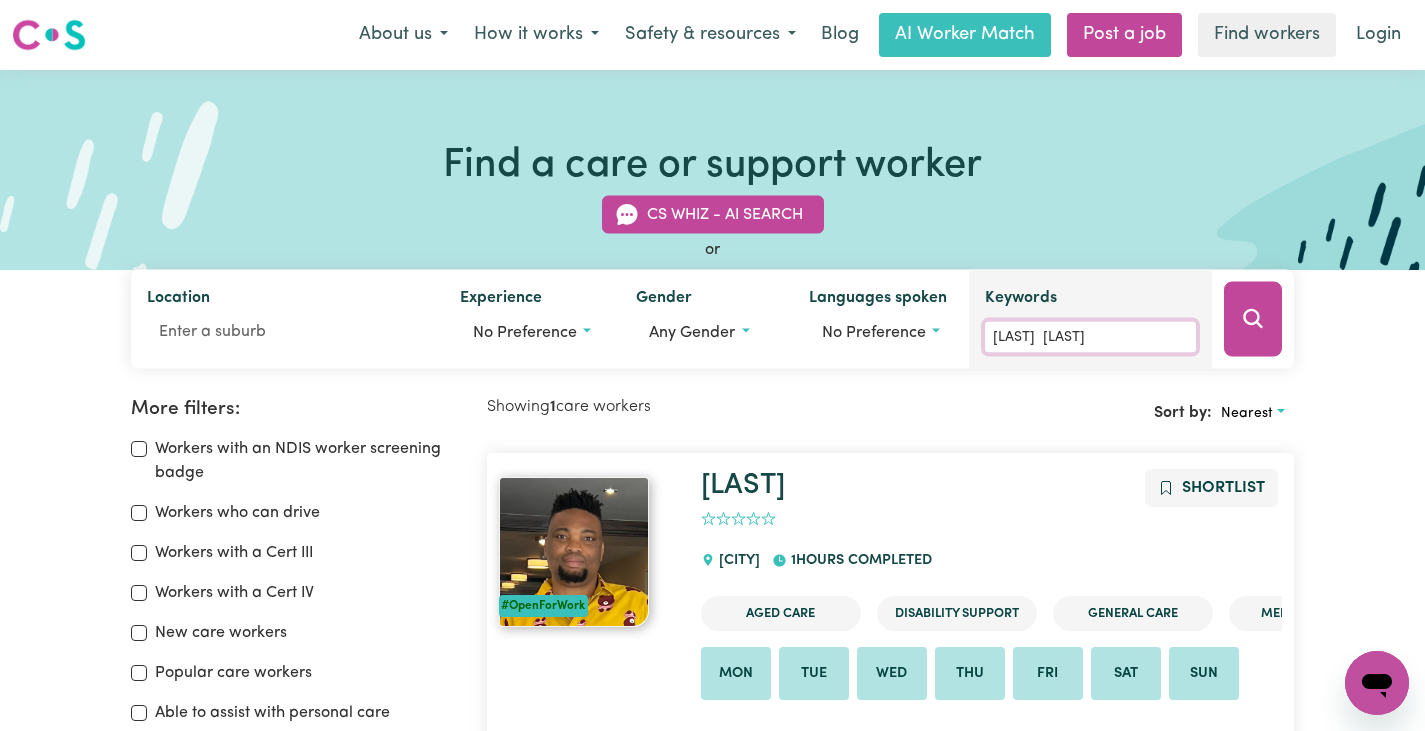 click on "CHIUDO  OPARA" at bounding box center (1090, 337) 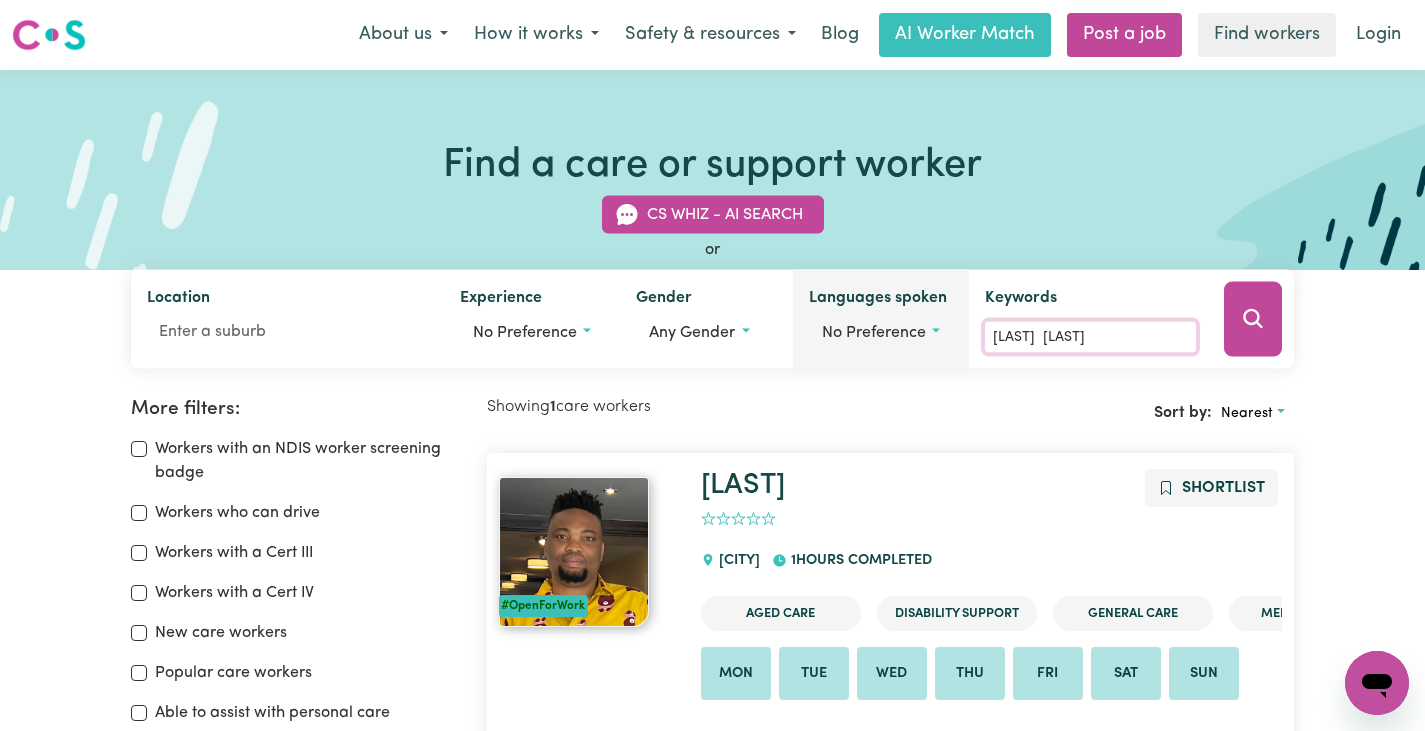 drag, startPoint x: 997, startPoint y: 335, endPoint x: 965, endPoint y: 335, distance: 32 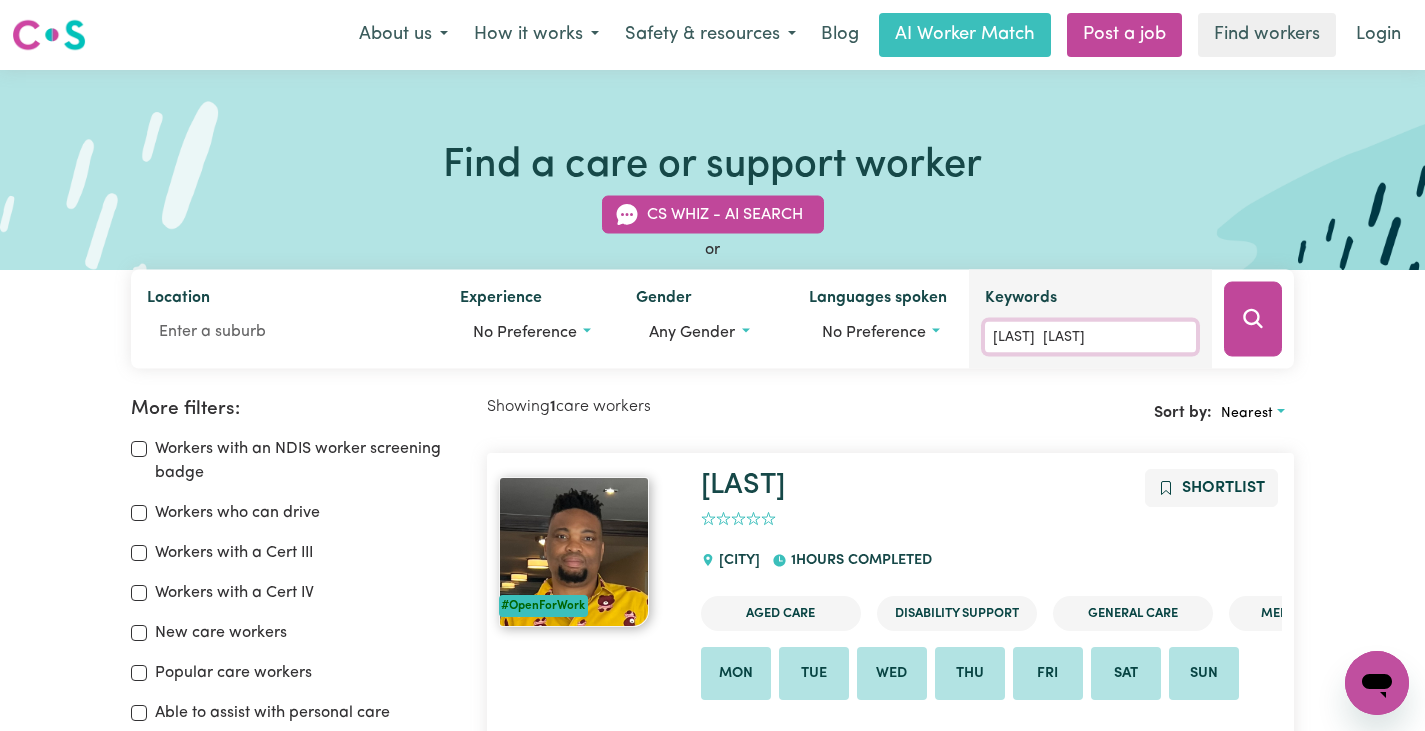 paste on "Angela Tramoli" 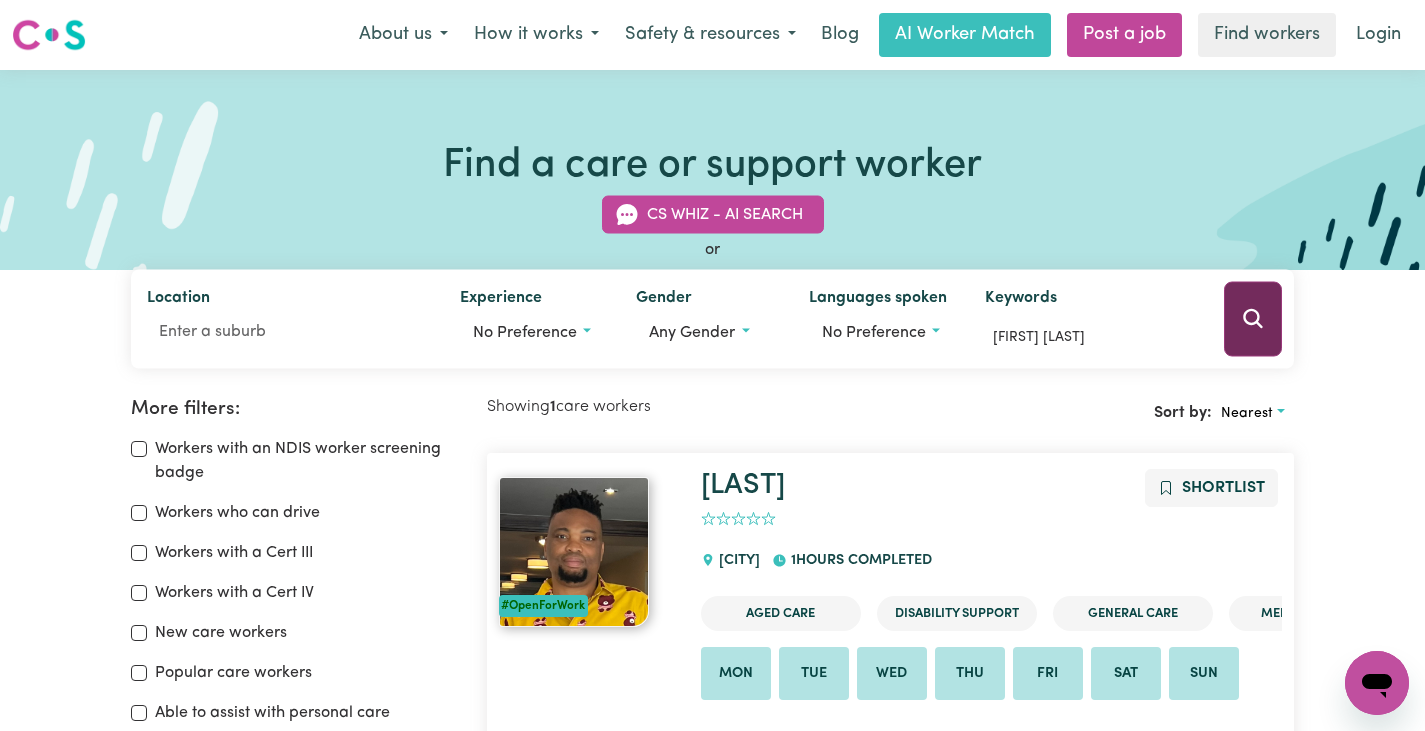 click 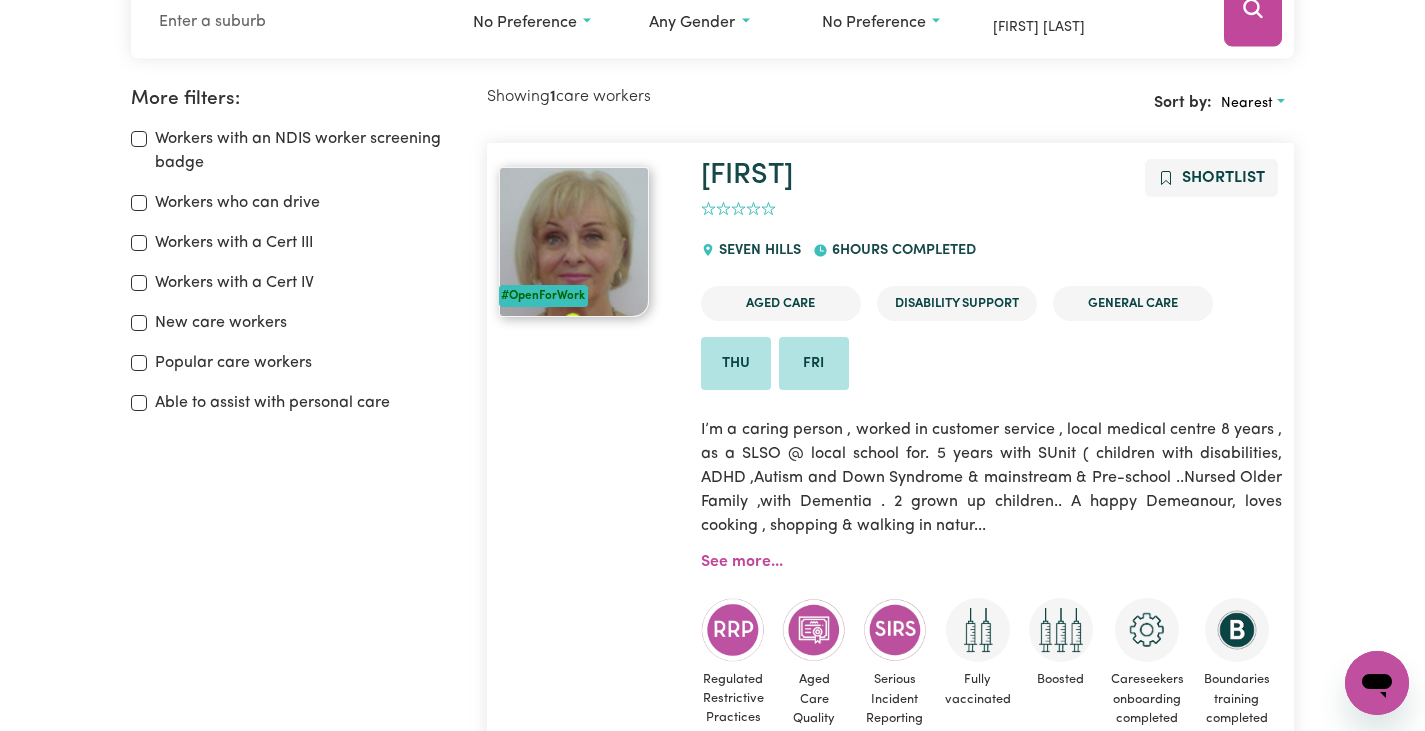scroll, scrollTop: 334, scrollLeft: 0, axis: vertical 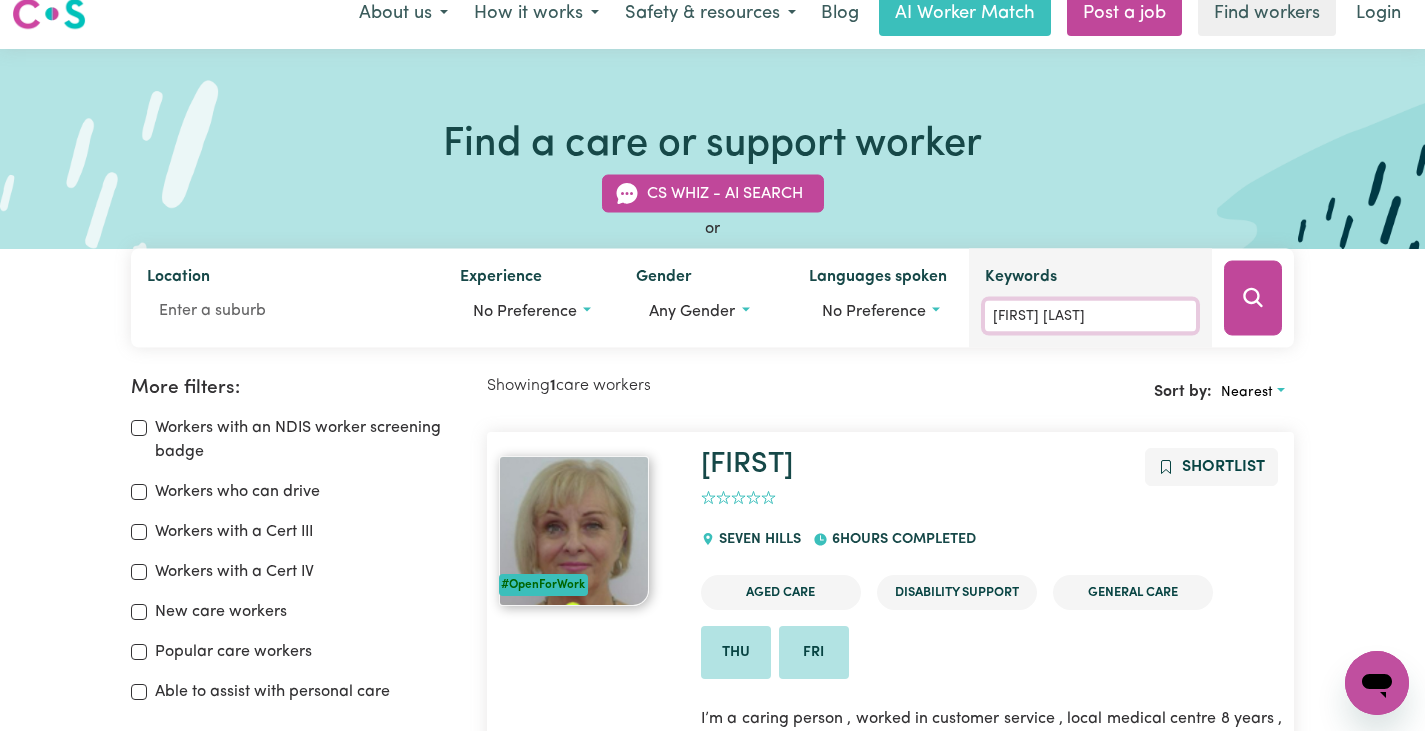 click on "Angela Tramoli" at bounding box center (1090, 316) 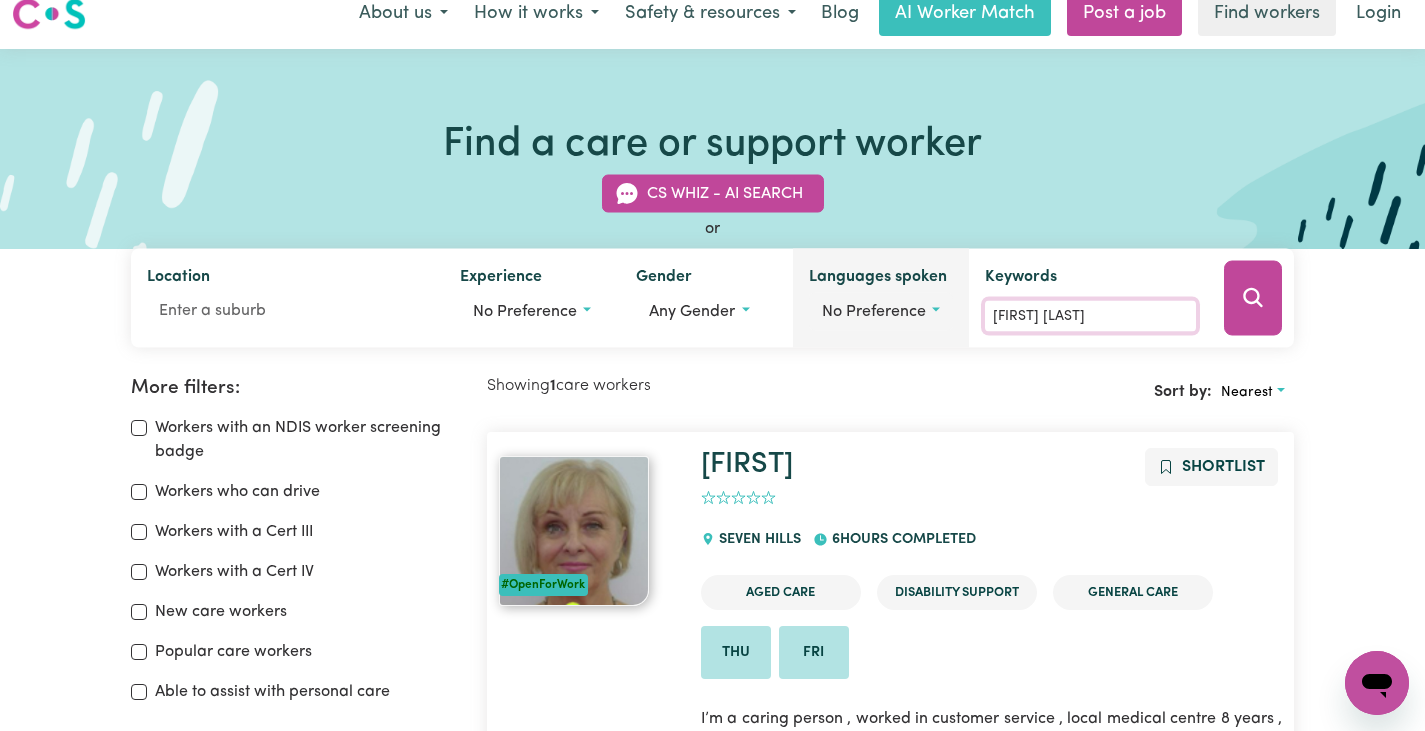 drag, startPoint x: 1087, startPoint y: 315, endPoint x: 947, endPoint y: 314, distance: 140.00357 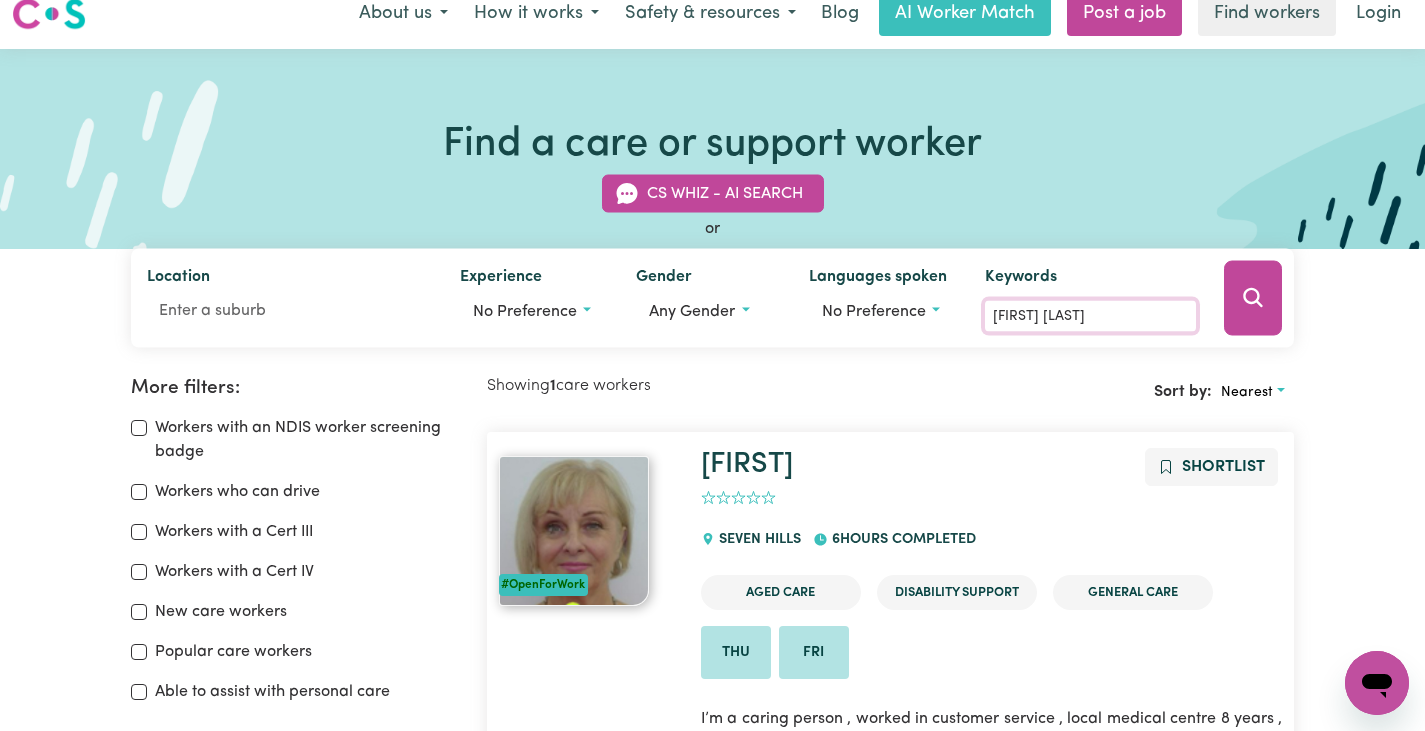 paste on "Whitney Bolt" 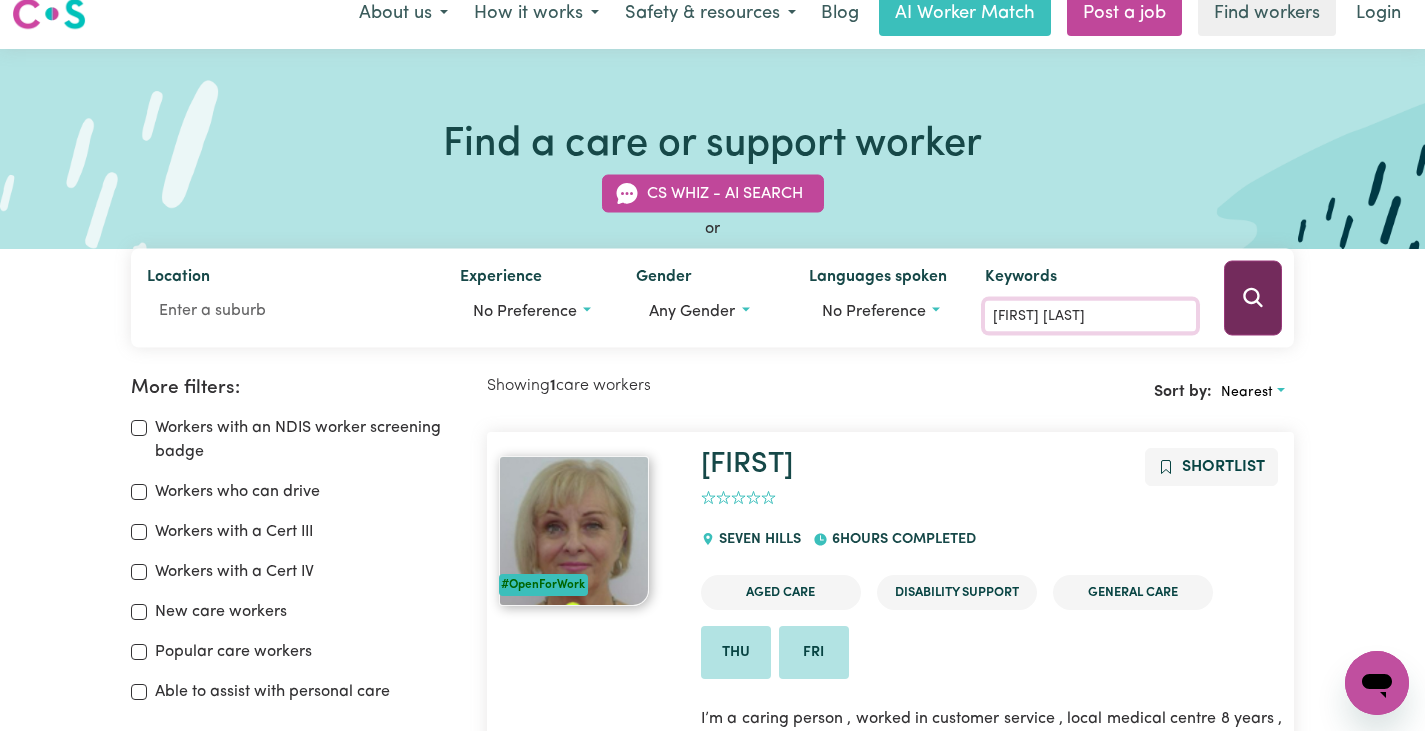 type on "Whitney Bolt" 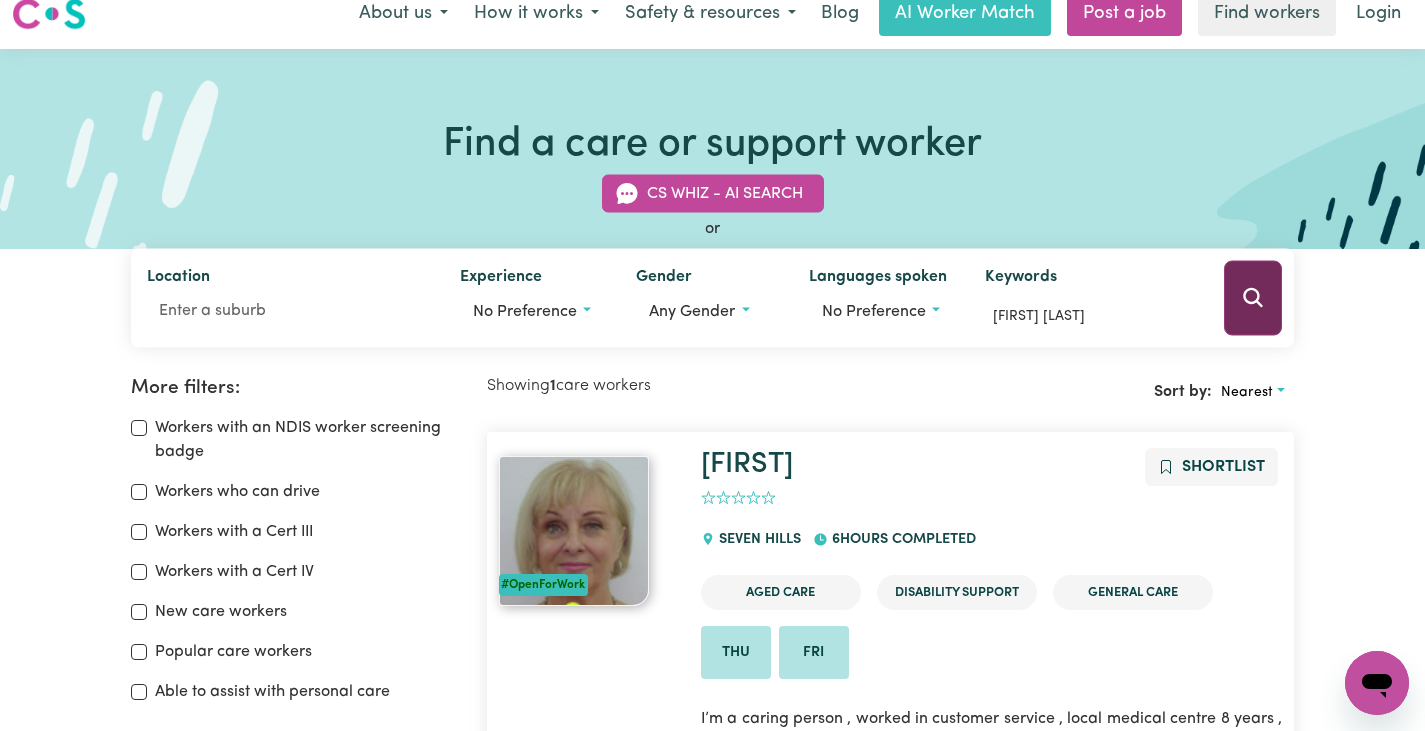 click at bounding box center [1253, 298] 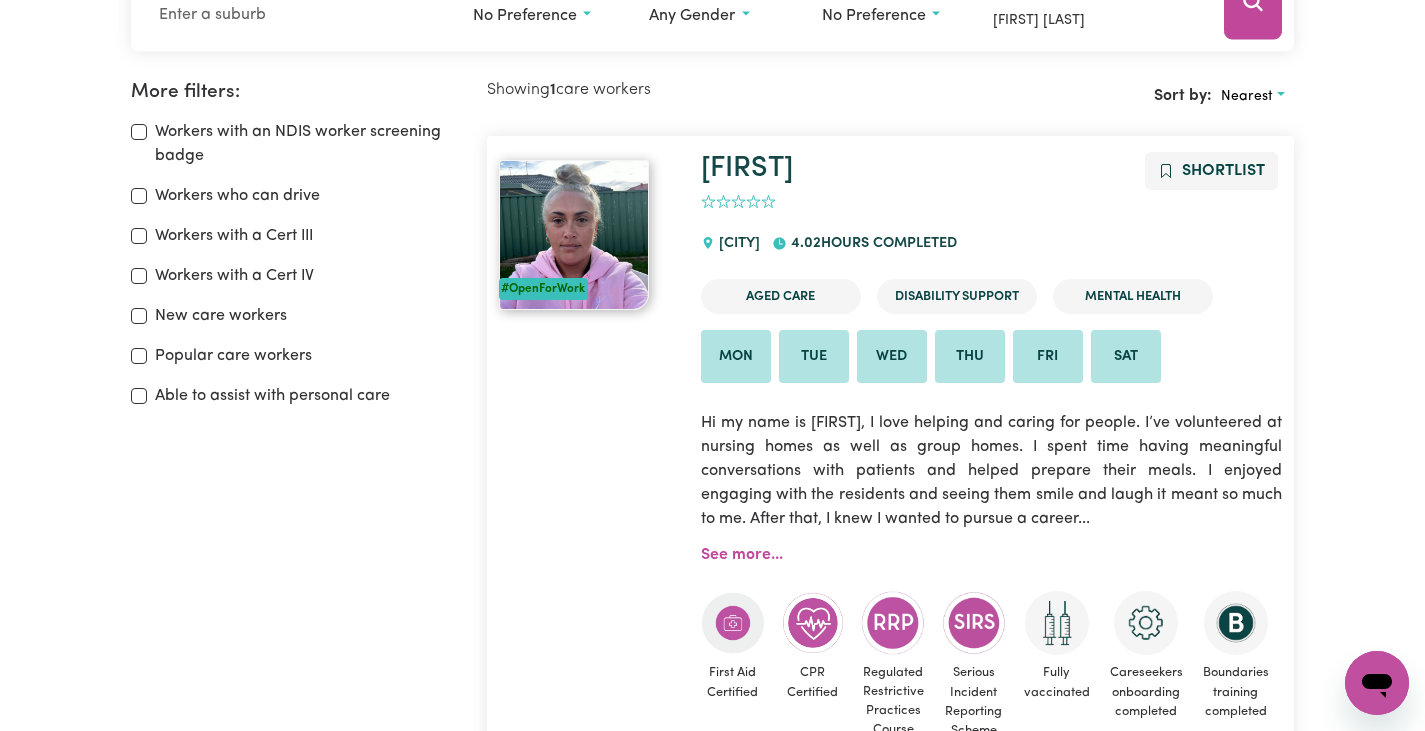 scroll, scrollTop: 334, scrollLeft: 0, axis: vertical 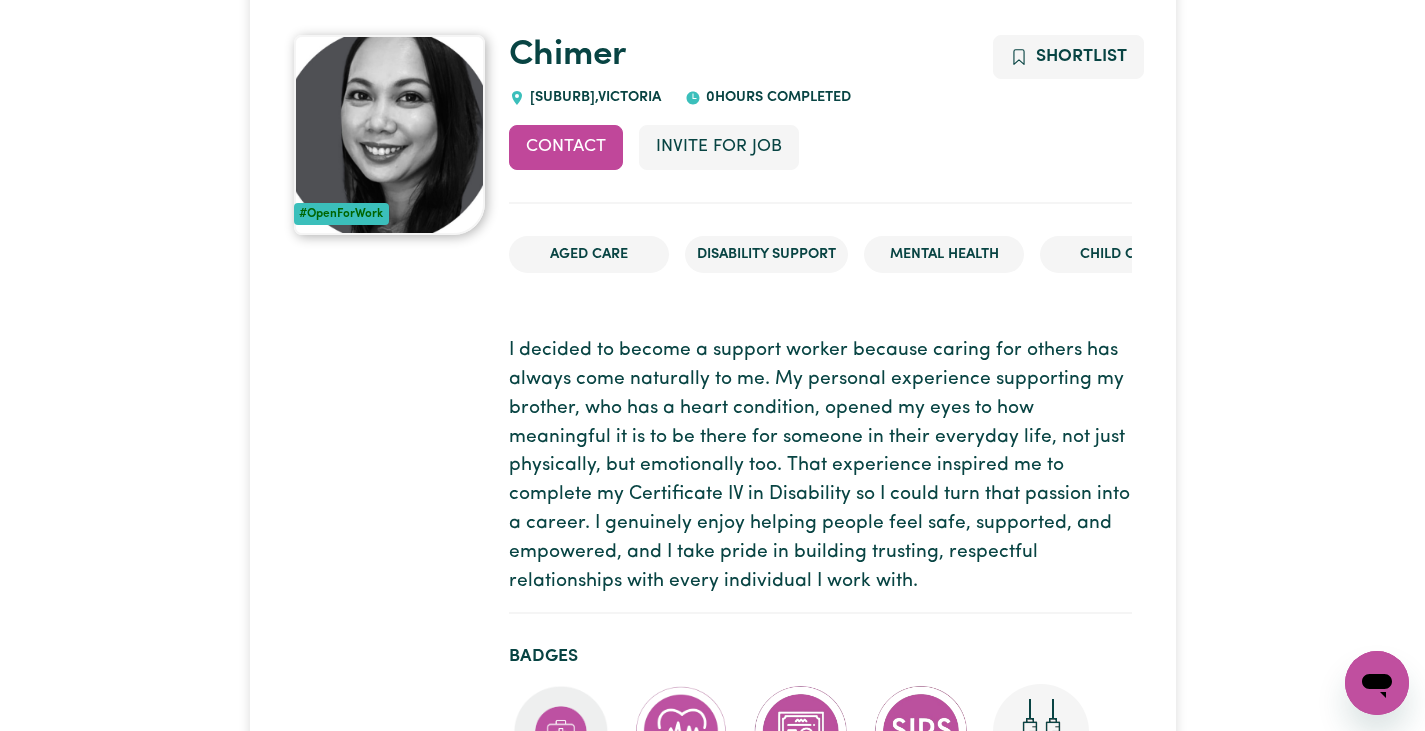 click on "I decided to become a support worker because caring for others has always come naturally to me. My personal experience supporting my brother, who has a heart condition, opened my eyes to how meaningful it is to be there for someone in their everyday life, not just physically, but emotionally too. That experience inspired me to complete my Certificate IV in Disability so I could turn that passion into a career. I genuinely enjoy helping people feel safe, supported, and empowered, and I take pride in building trusting, respectful relationships with every individual I work with." at bounding box center [820, 466] 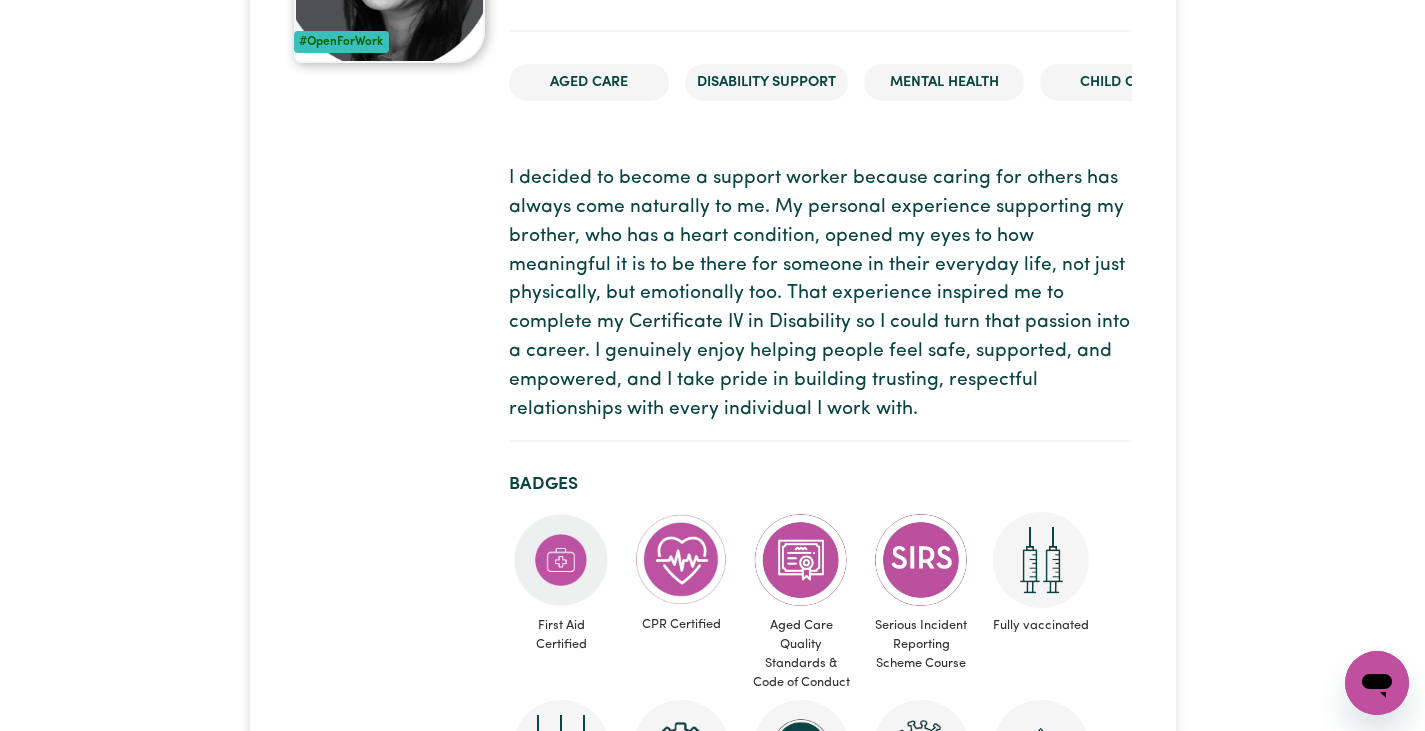 scroll, scrollTop: 335, scrollLeft: 0, axis: vertical 